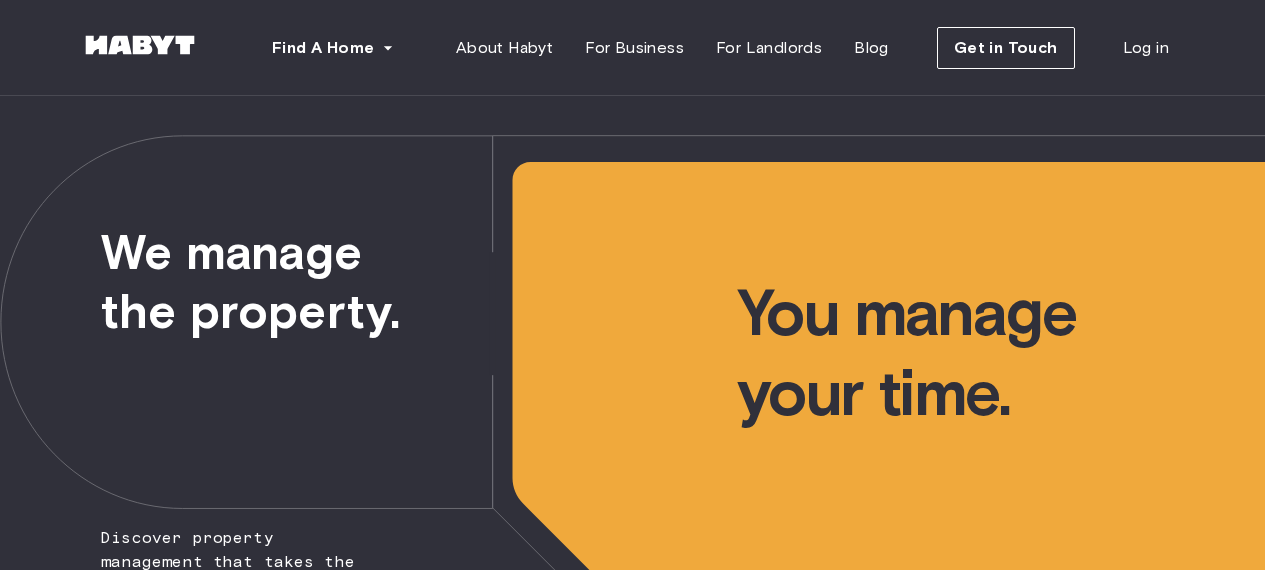 scroll, scrollTop: 0, scrollLeft: 0, axis: both 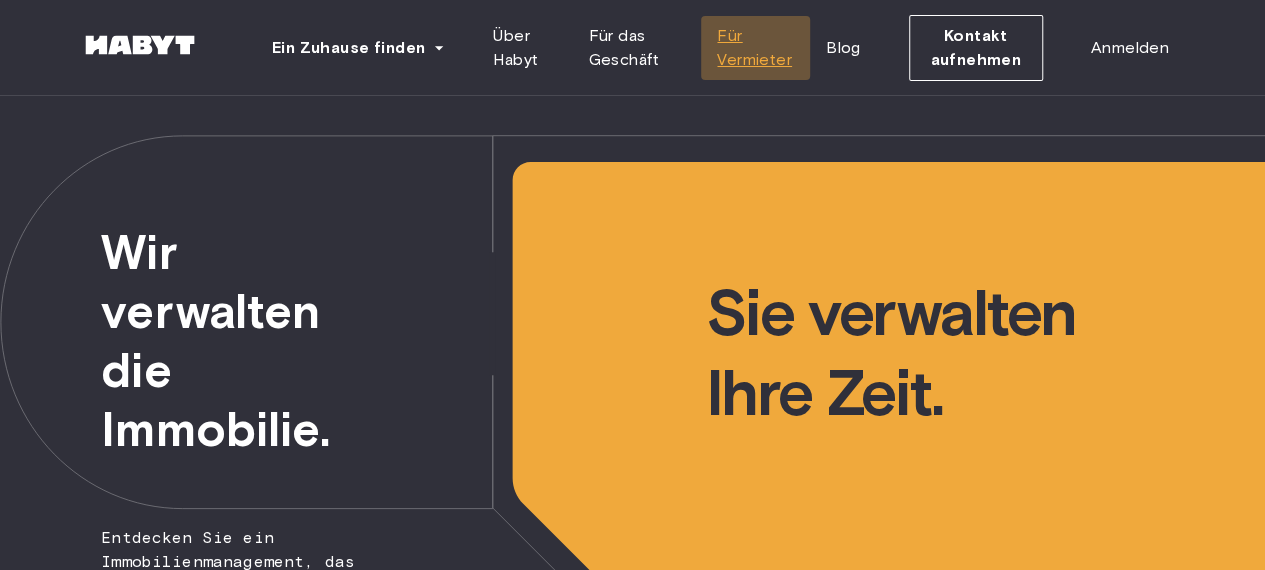 click on "Für Vermieter" at bounding box center (755, 48) 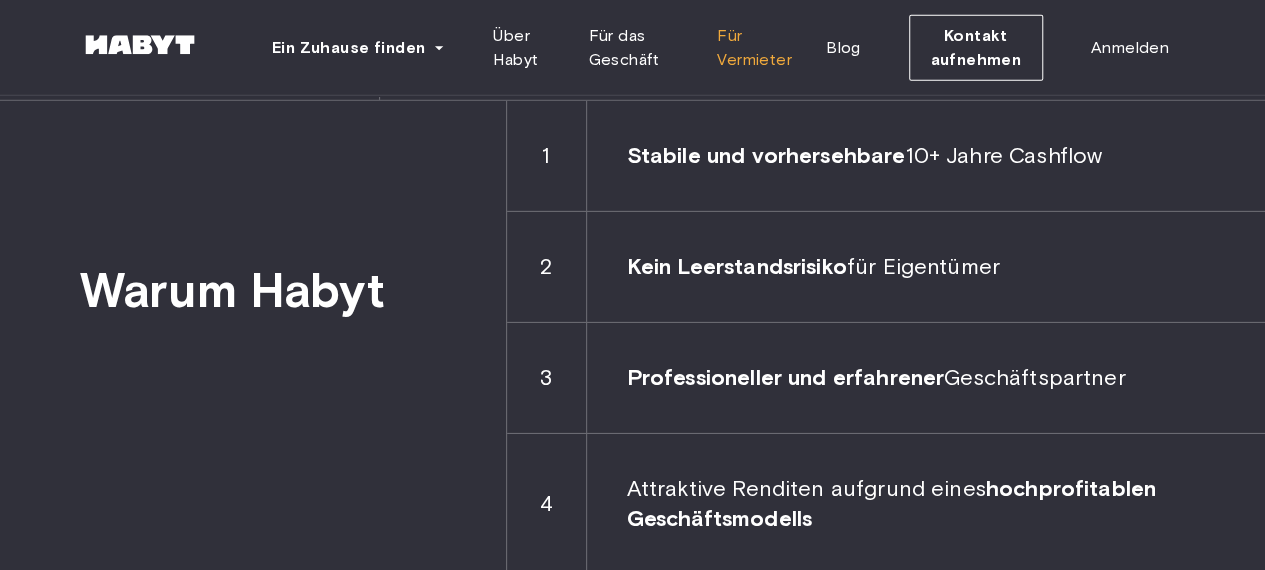 scroll, scrollTop: 3033, scrollLeft: 0, axis: vertical 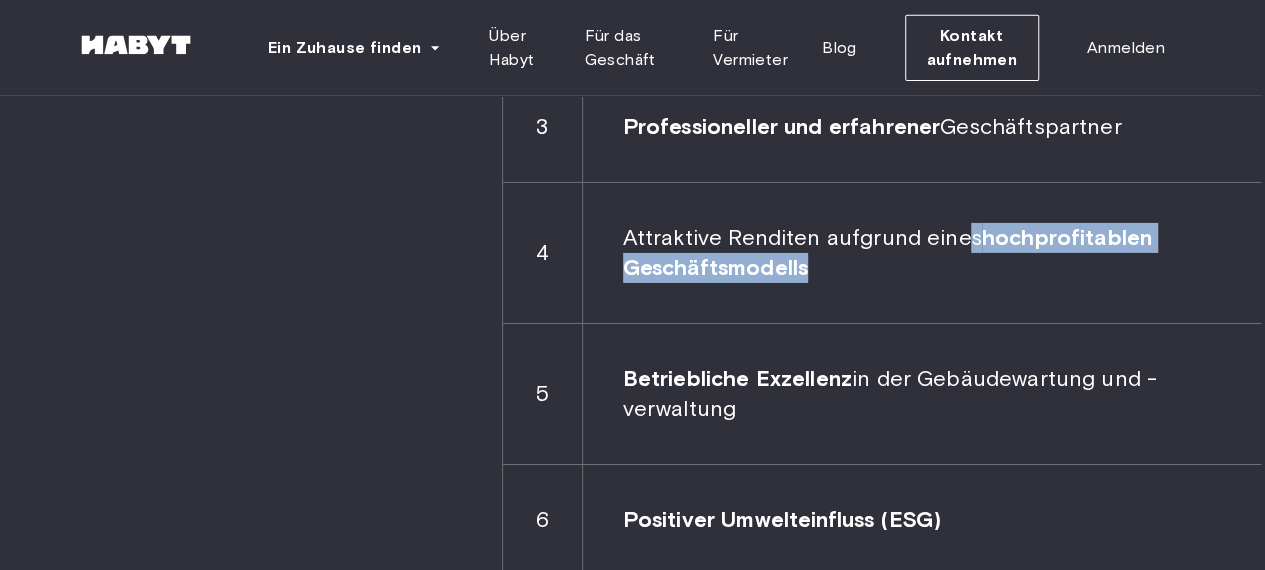 drag, startPoint x: 896, startPoint y: 281, endPoint x: 956, endPoint y: 237, distance: 74.404305 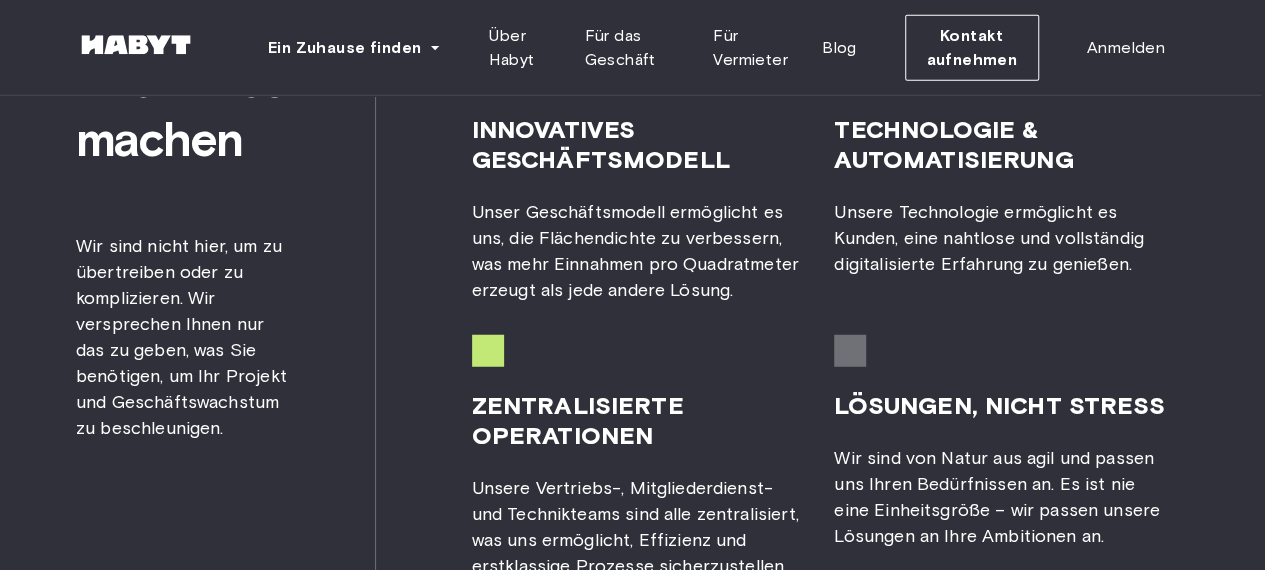 scroll, scrollTop: 2465, scrollLeft: 4, axis: both 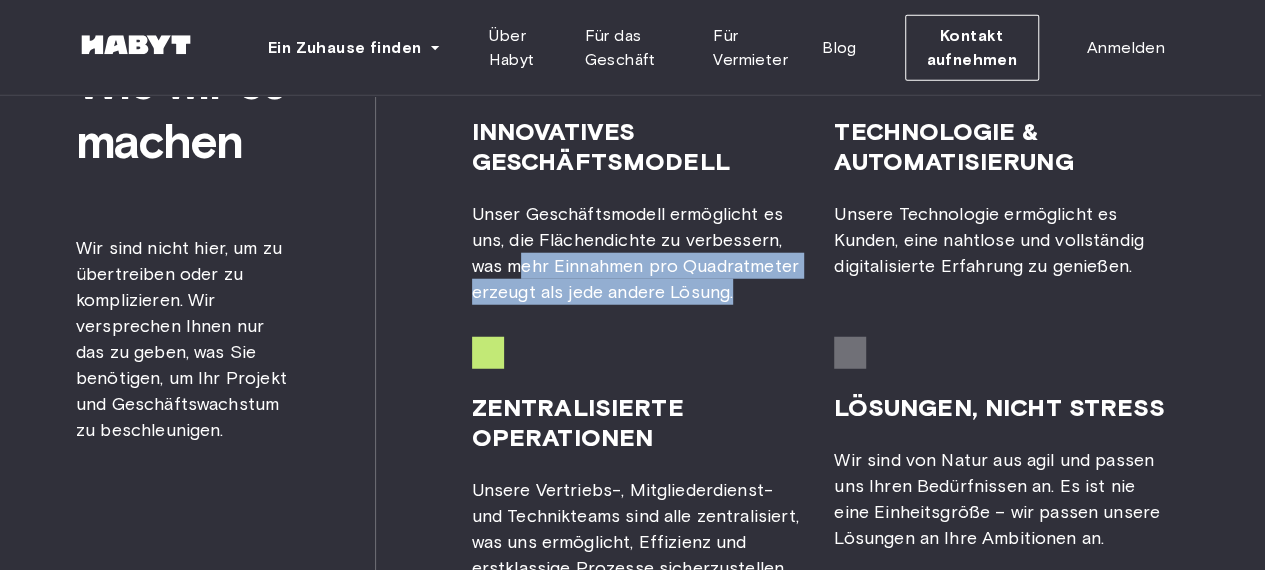 drag, startPoint x: 514, startPoint y: 253, endPoint x: 742, endPoint y: 294, distance: 231.65707 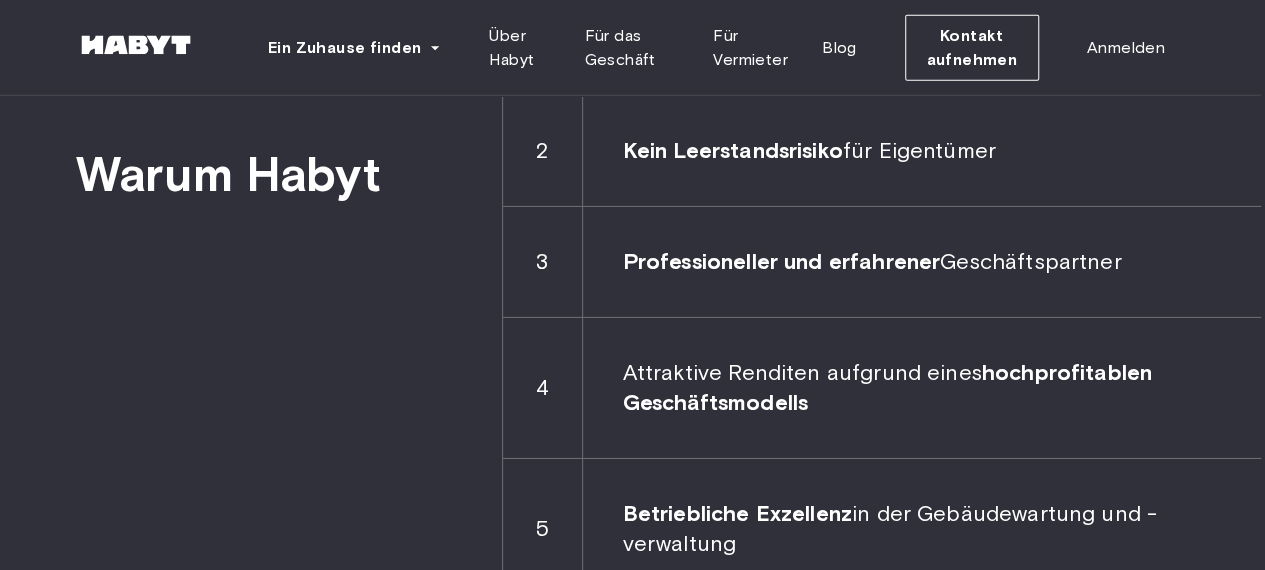 scroll, scrollTop: 3223, scrollLeft: 4, axis: both 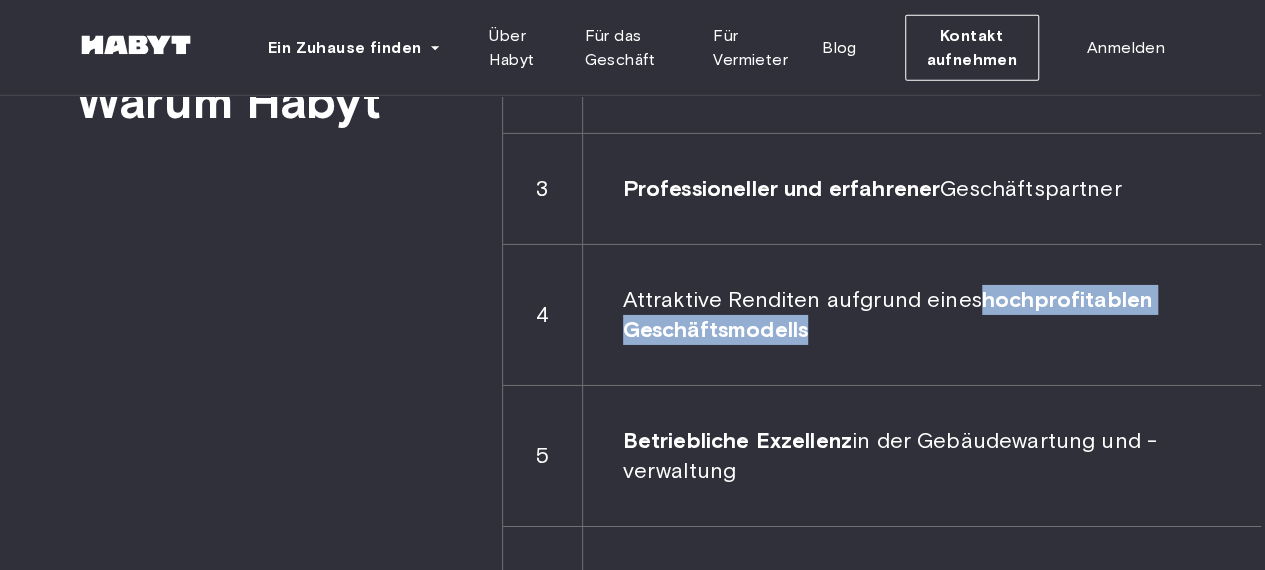 drag, startPoint x: 816, startPoint y: 327, endPoint x: 971, endPoint y: 282, distance: 161.40013 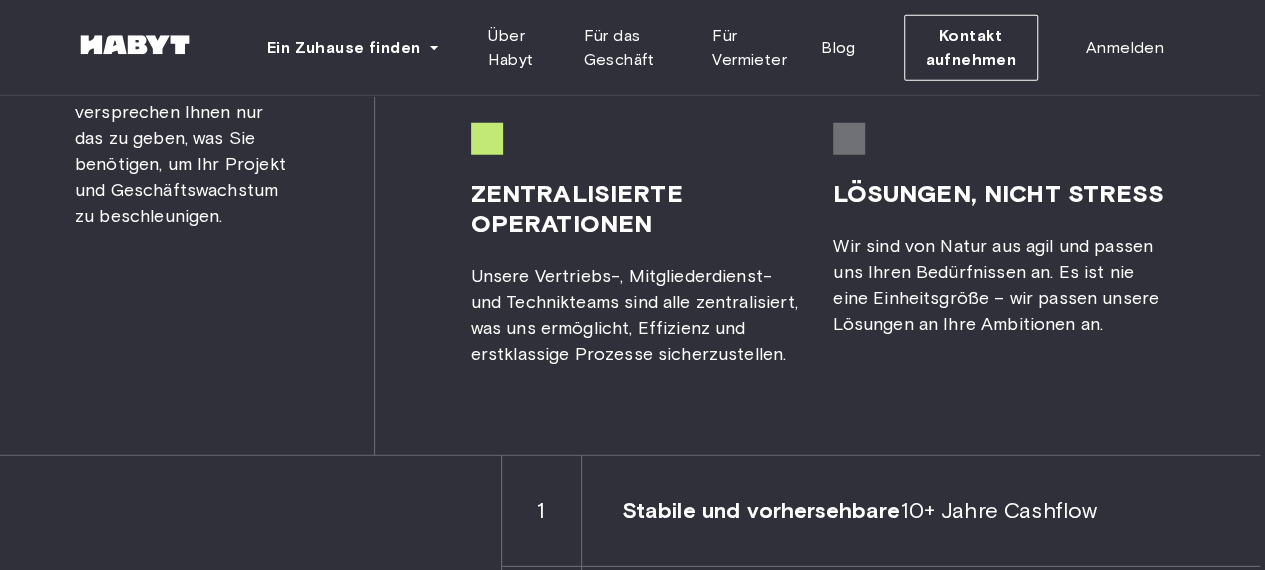 scroll, scrollTop: 2442, scrollLeft: 5, axis: both 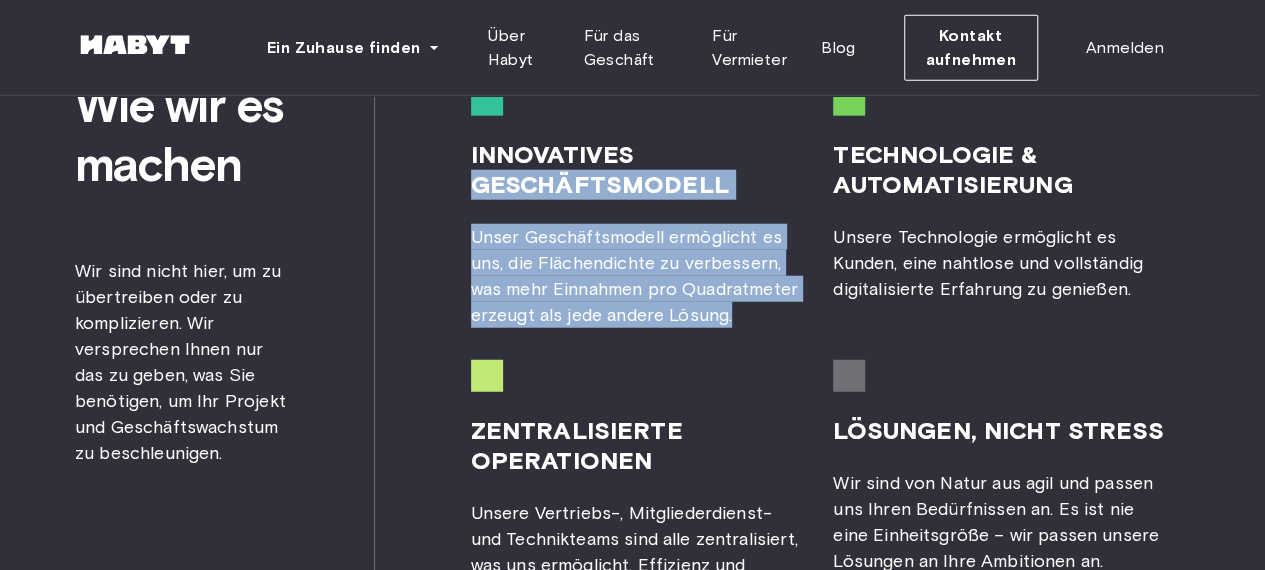 drag, startPoint x: 744, startPoint y: 315, endPoint x: 132, endPoint y: -87, distance: 732.22125 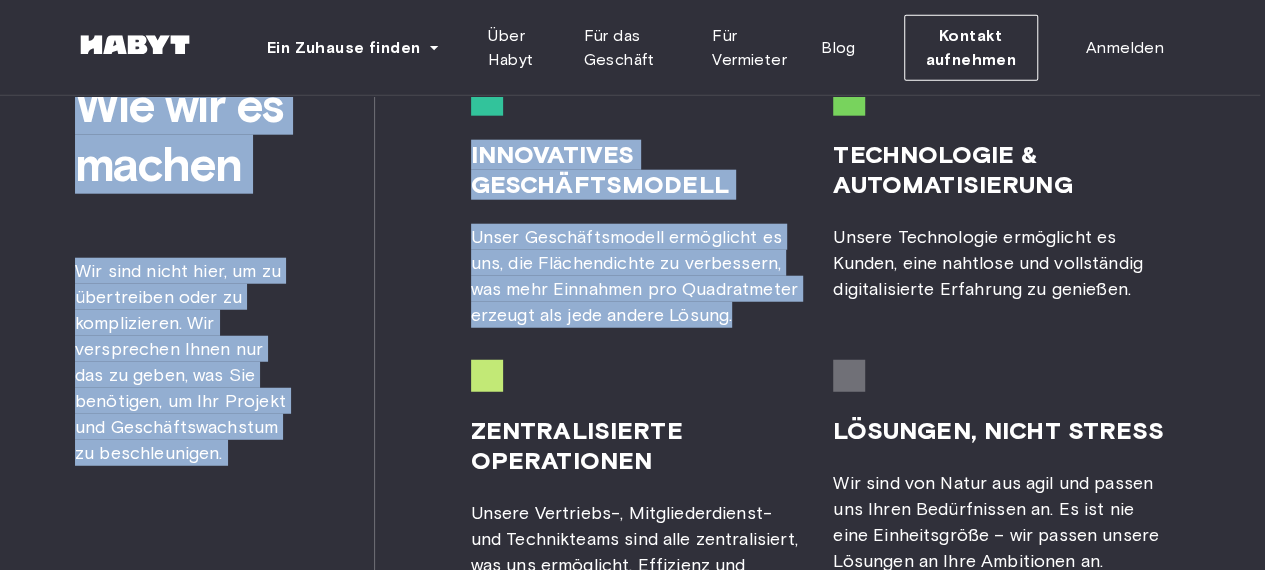 click on "Innovatives Geschäftsmodell Unser Geschäftsmodell ermöglicht es uns, die Flächendichte zu verbessern, was mehr Einnahmen pro Quadratmeter erzeugt als jede andere Lösung." at bounding box center [636, 206] 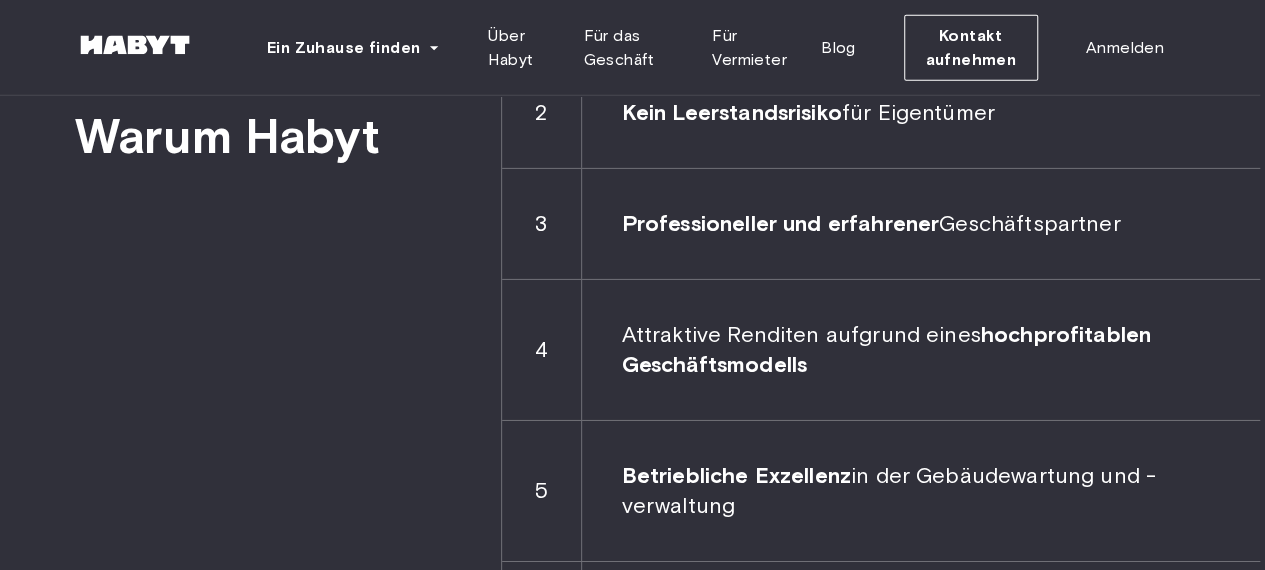 scroll, scrollTop: 3187, scrollLeft: 5, axis: both 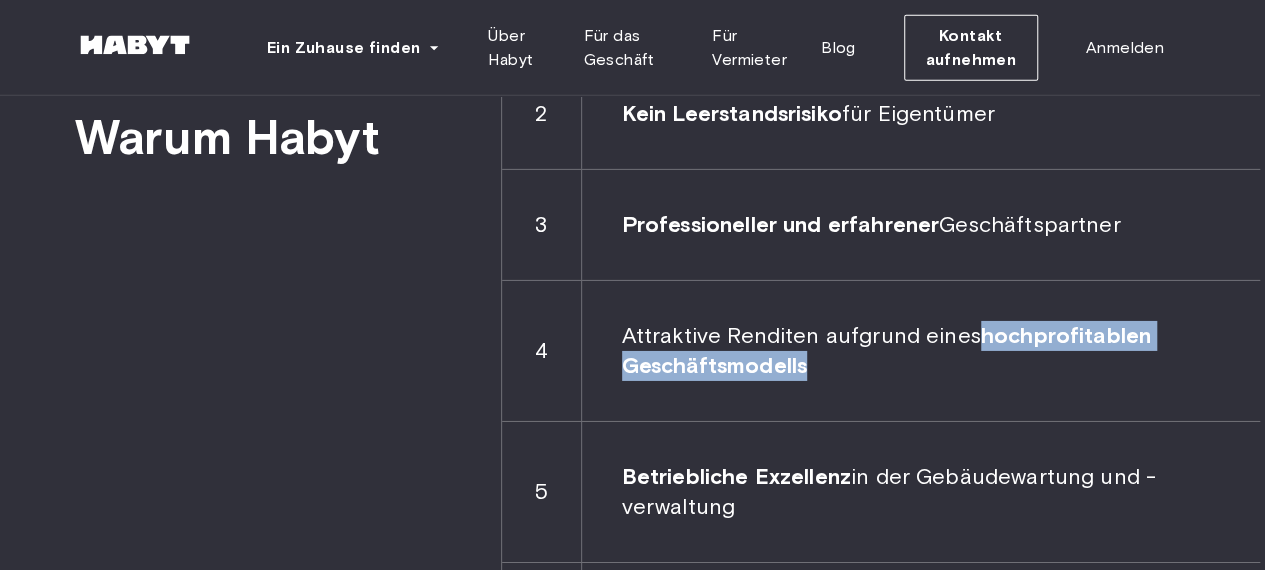 drag, startPoint x: 845, startPoint y: 375, endPoint x: 980, endPoint y: 317, distance: 146.93196 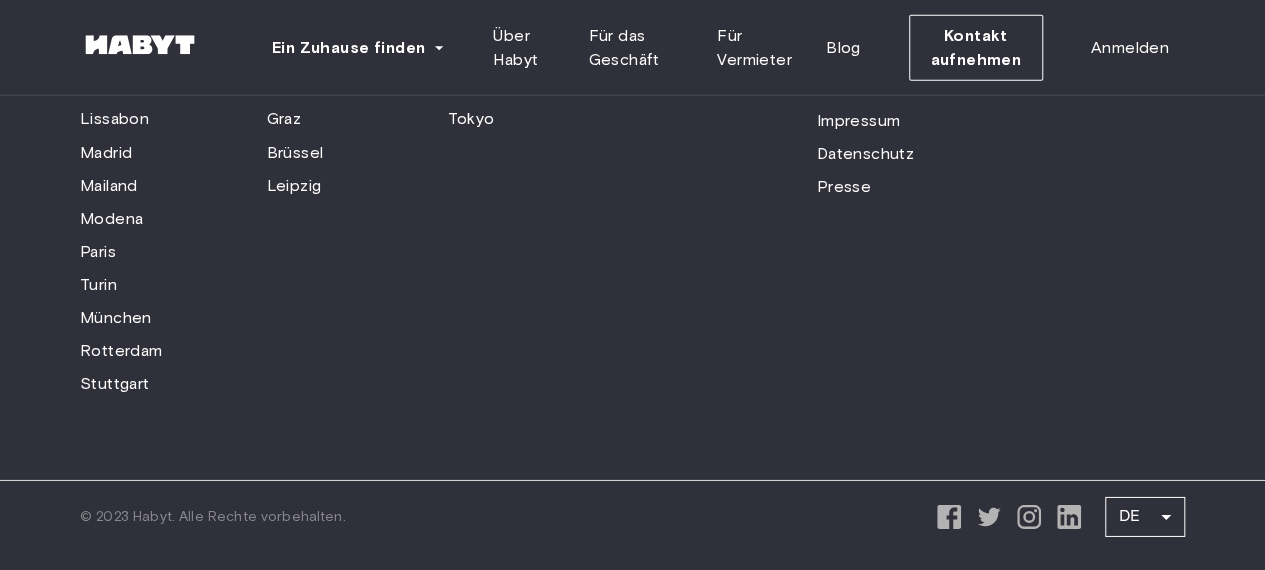 scroll, scrollTop: 6793, scrollLeft: 0, axis: vertical 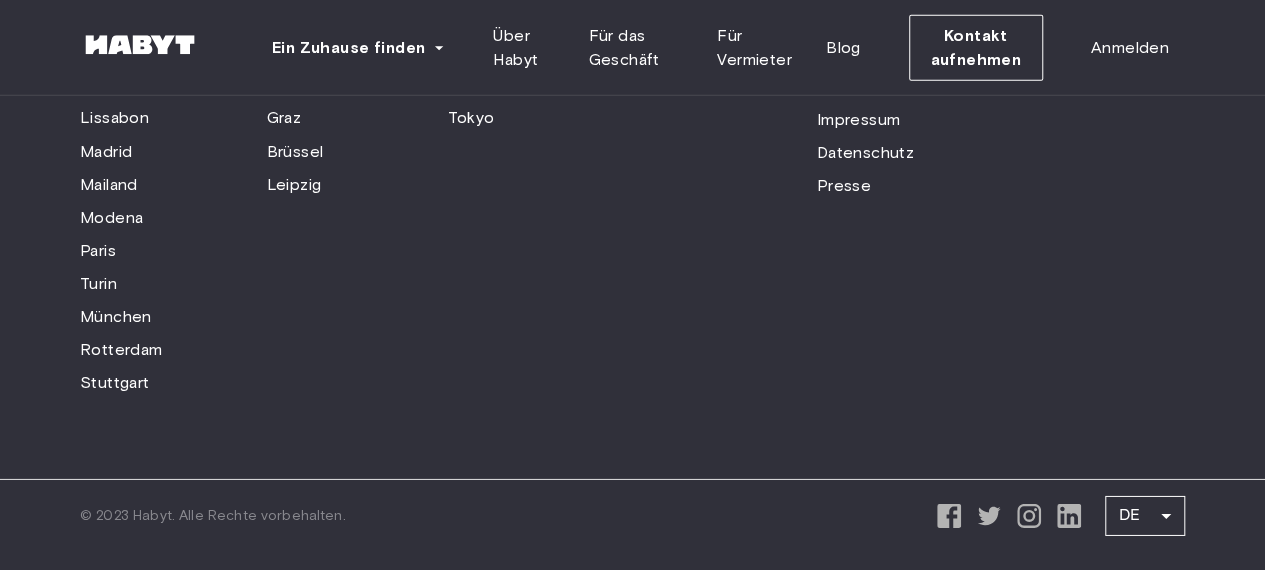 click at bounding box center [140, 48] 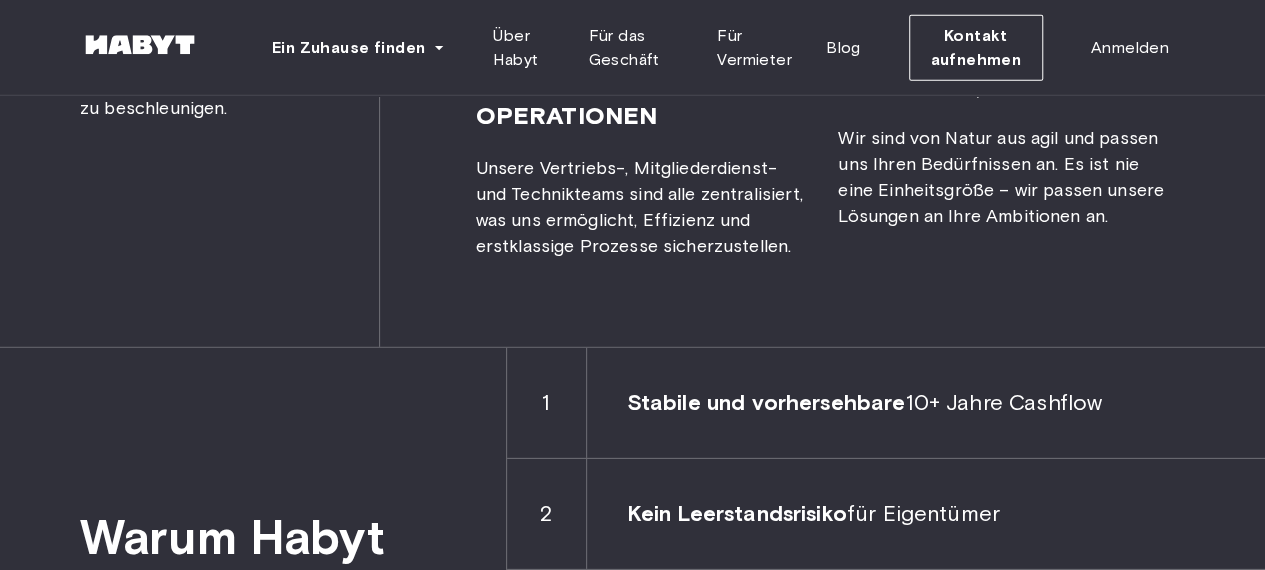 scroll, scrollTop: 3844, scrollLeft: 0, axis: vertical 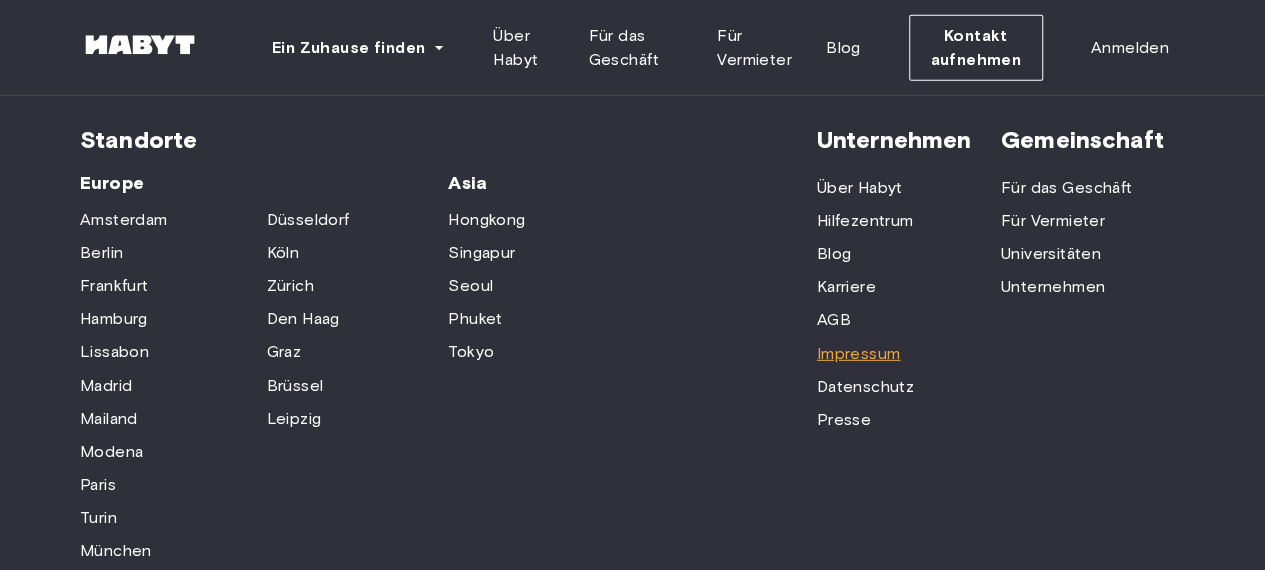 click on "Impressum" at bounding box center (859, 354) 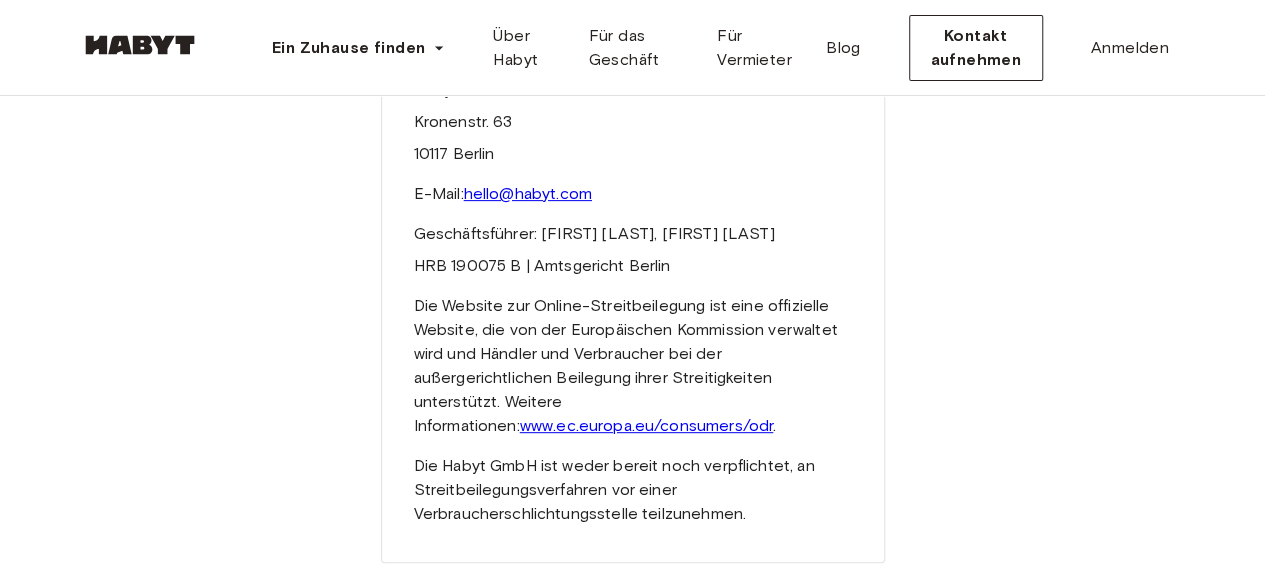 scroll, scrollTop: 153, scrollLeft: 0, axis: vertical 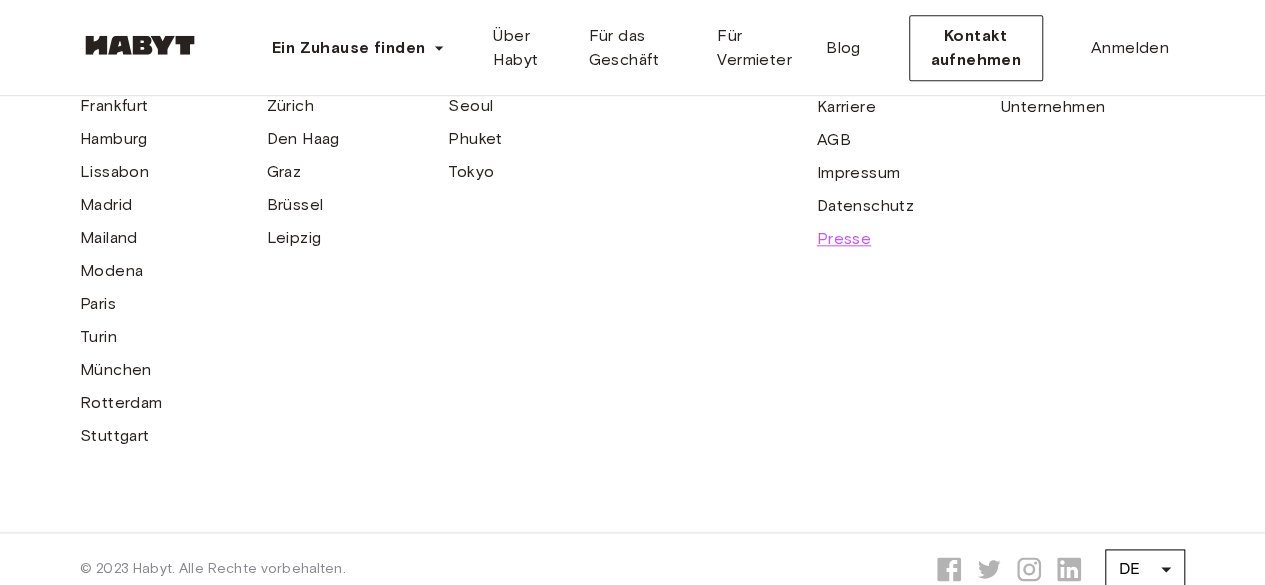 click on "Presse" at bounding box center (844, 239) 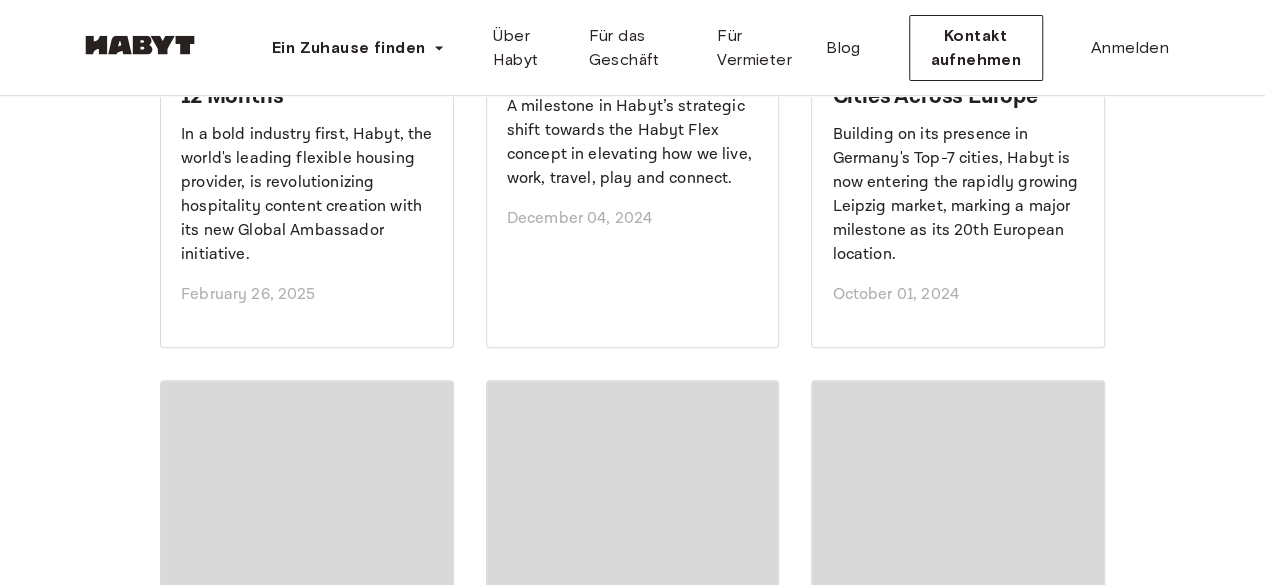 scroll, scrollTop: 0, scrollLeft: 0, axis: both 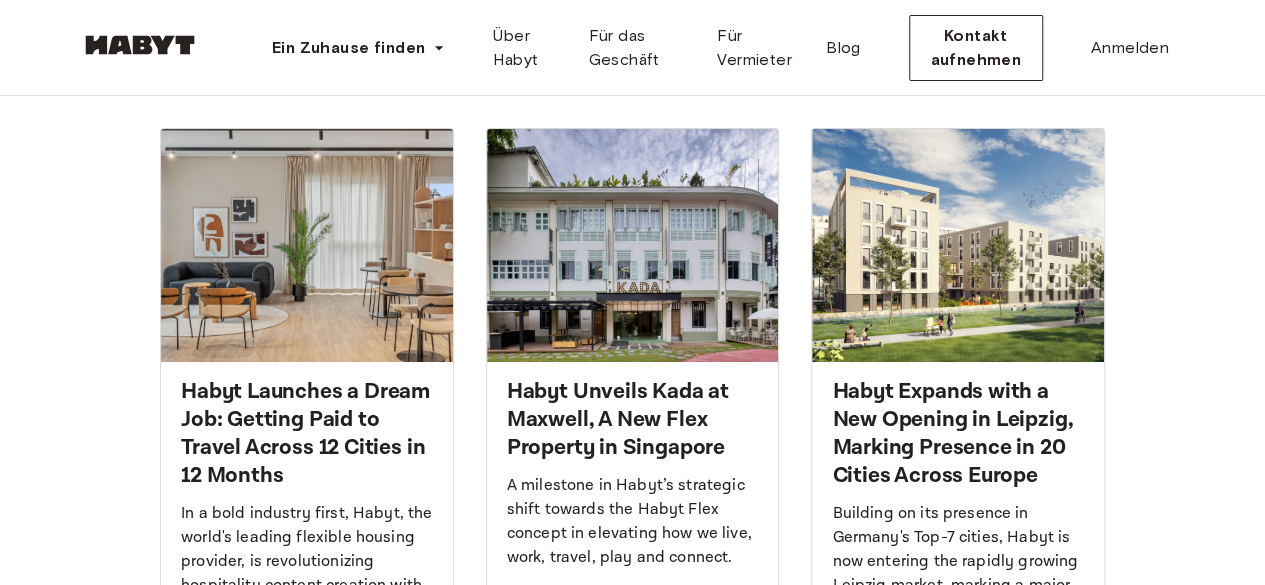 click on "Habyt Launches a Dream Job: Getting Paid to Travel Across 12 Cities in 12 Months" at bounding box center [307, 434] 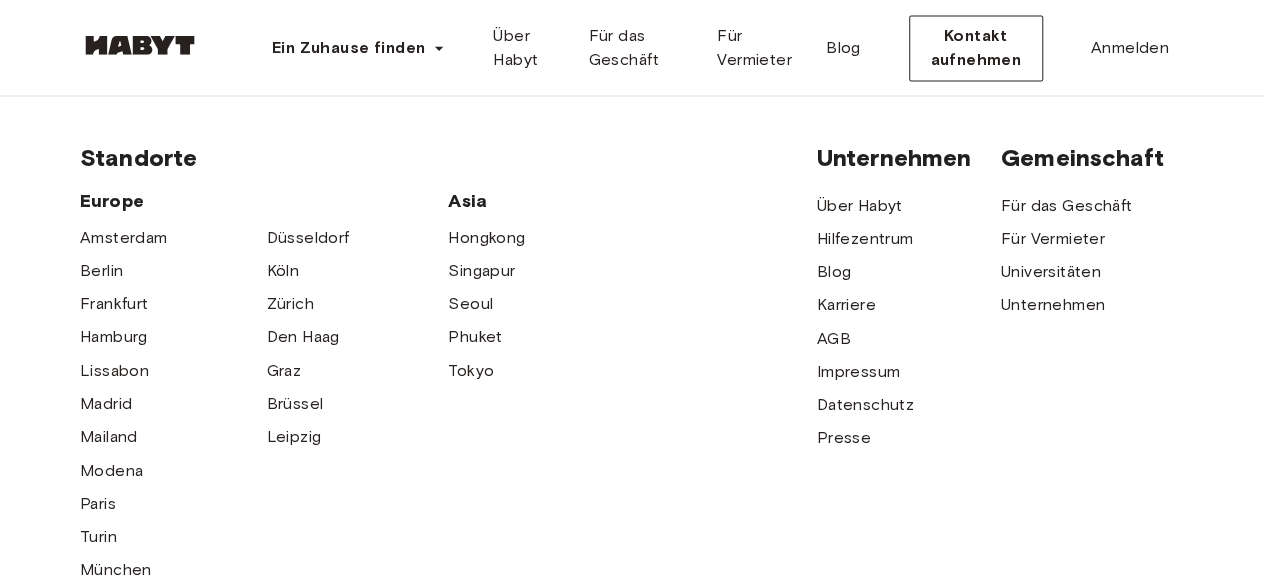 scroll, scrollTop: 1432, scrollLeft: 0, axis: vertical 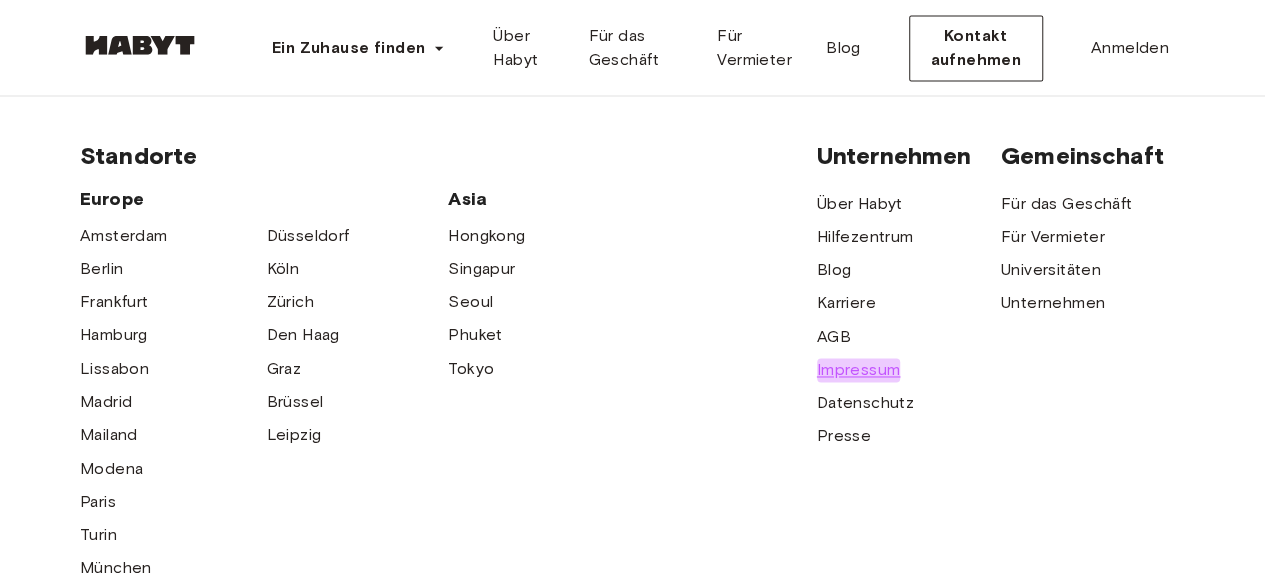 click on "Impressum" at bounding box center [859, 370] 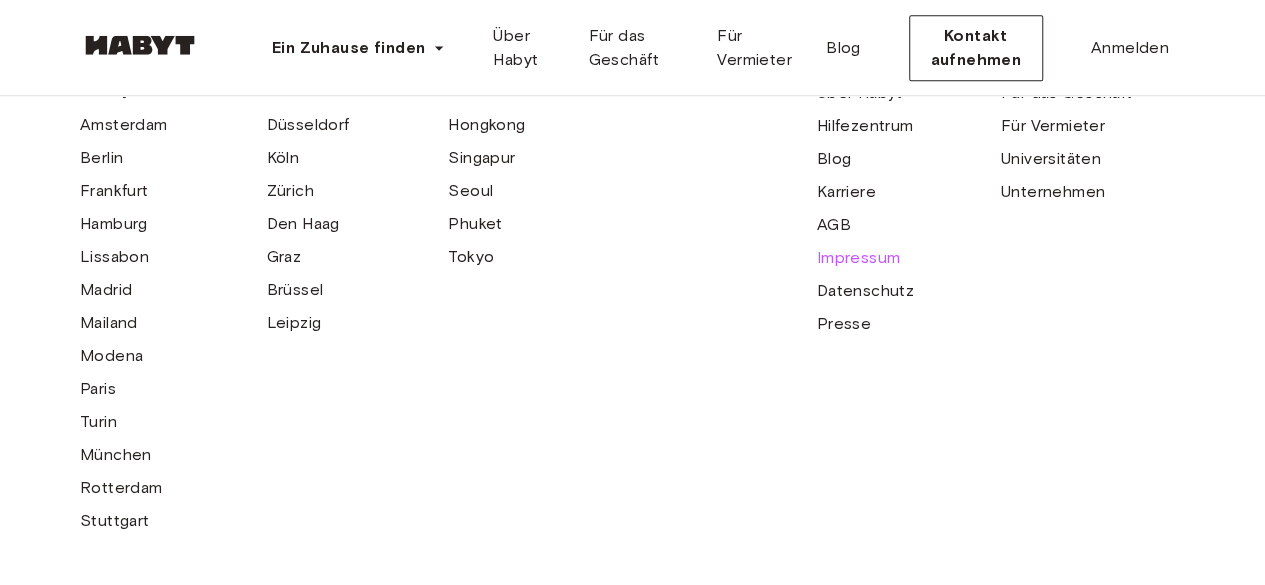scroll, scrollTop: 824, scrollLeft: 0, axis: vertical 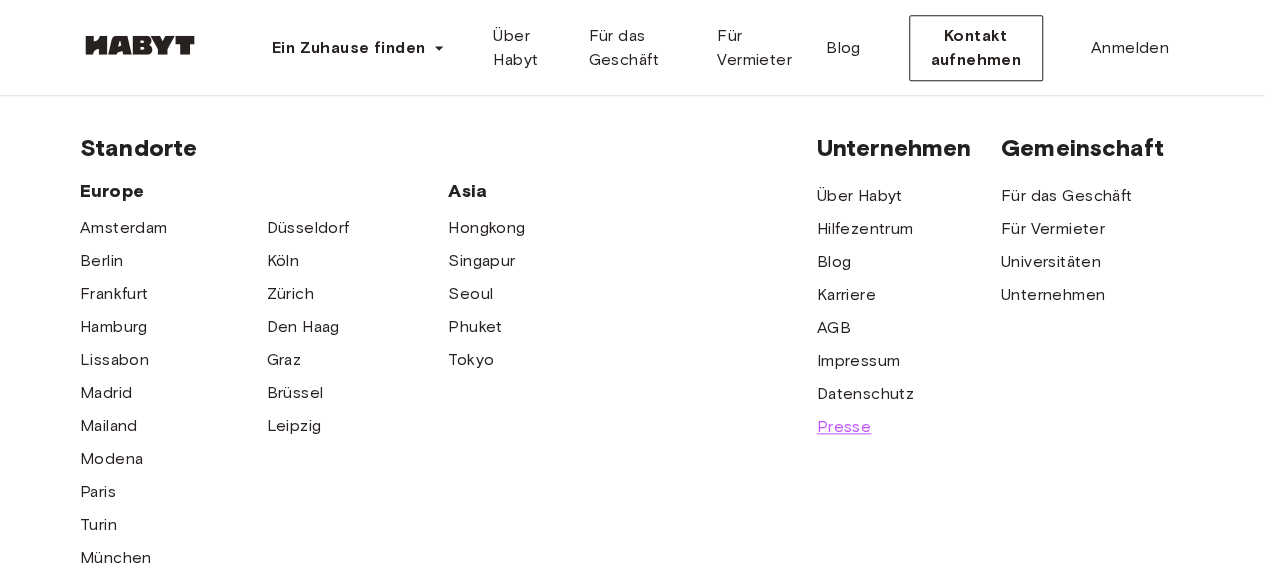 click on "Presse" at bounding box center (844, 427) 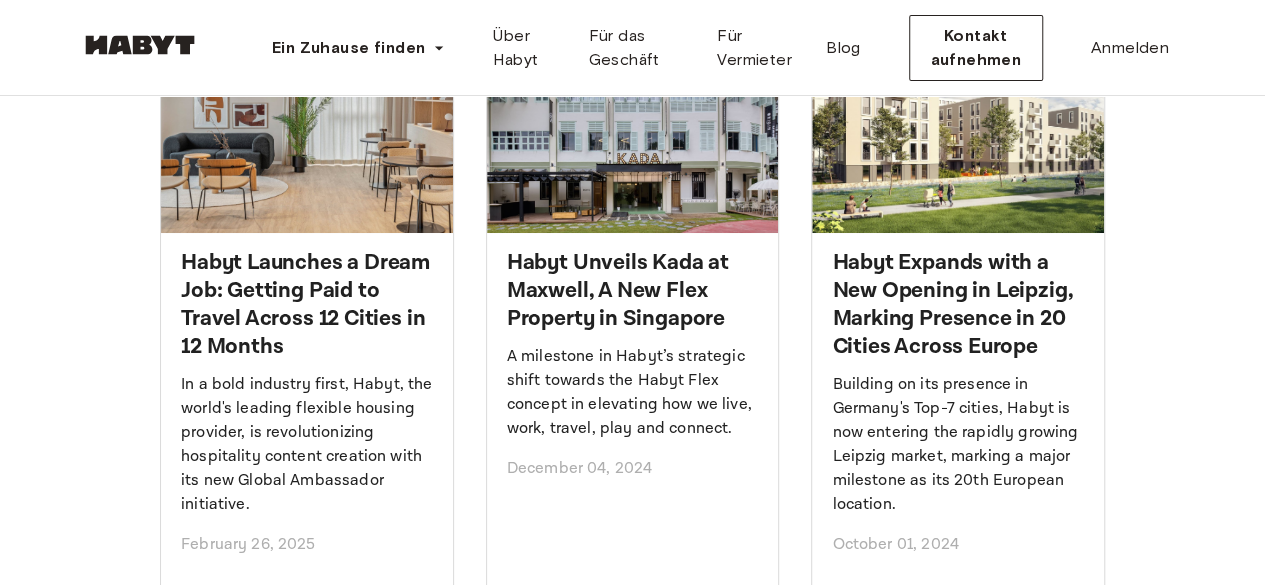 scroll, scrollTop: 130, scrollLeft: 0, axis: vertical 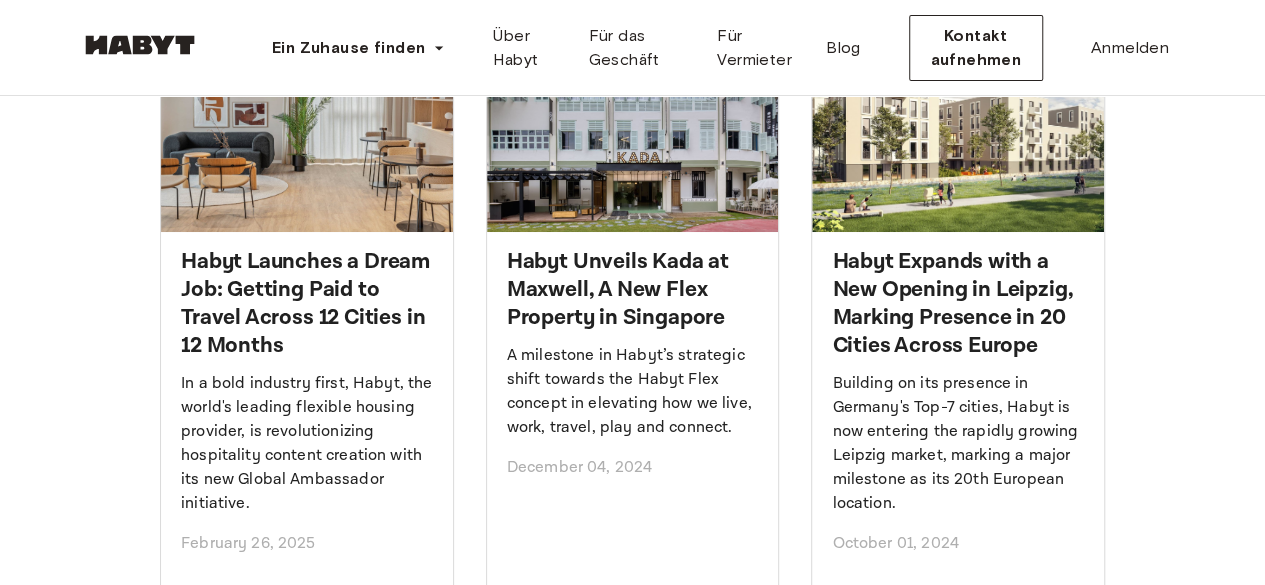 click on "Habyt Unveils Kada at Maxwell, A New Flex Property in Singapore" at bounding box center [633, 290] 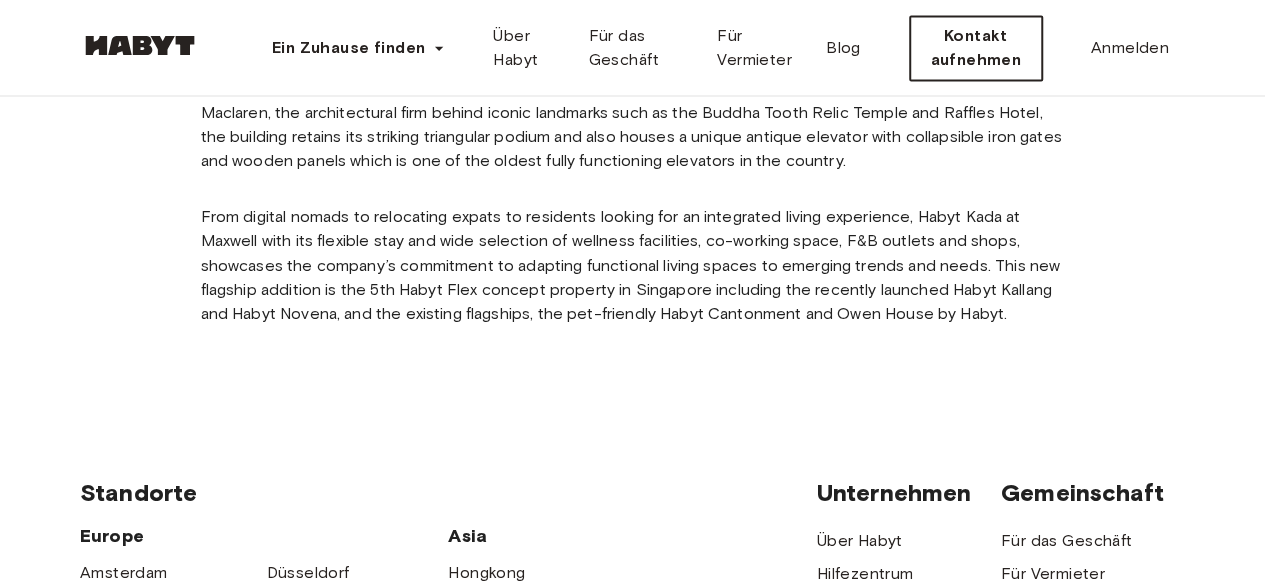 scroll, scrollTop: 1661, scrollLeft: 0, axis: vertical 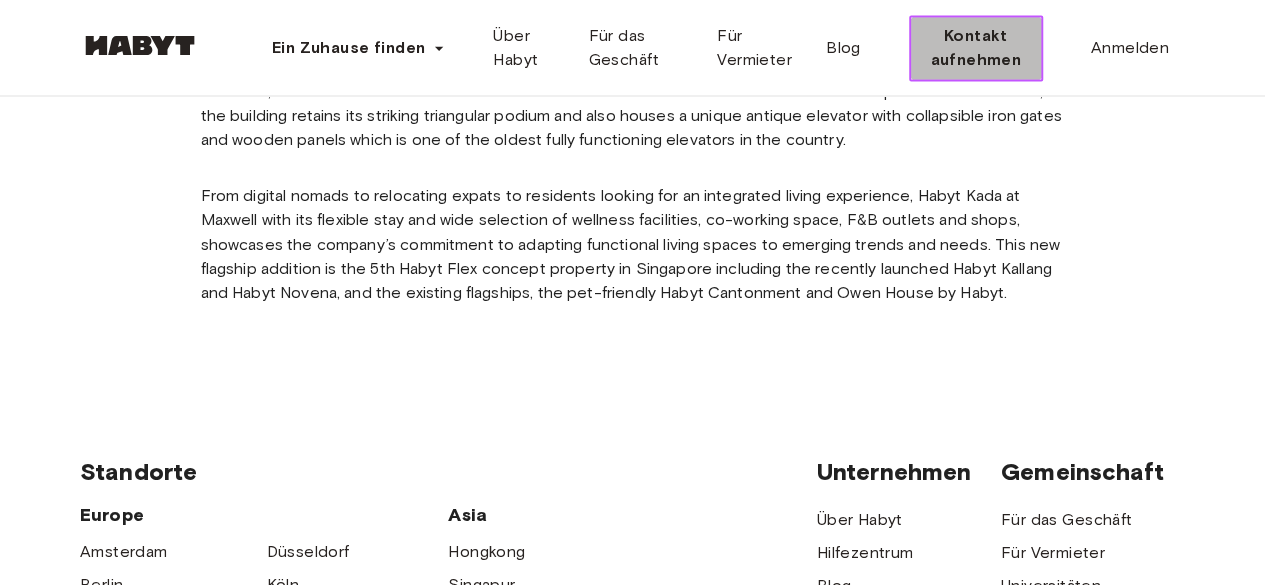click on "Kontakt aufnehmen" at bounding box center [976, 48] 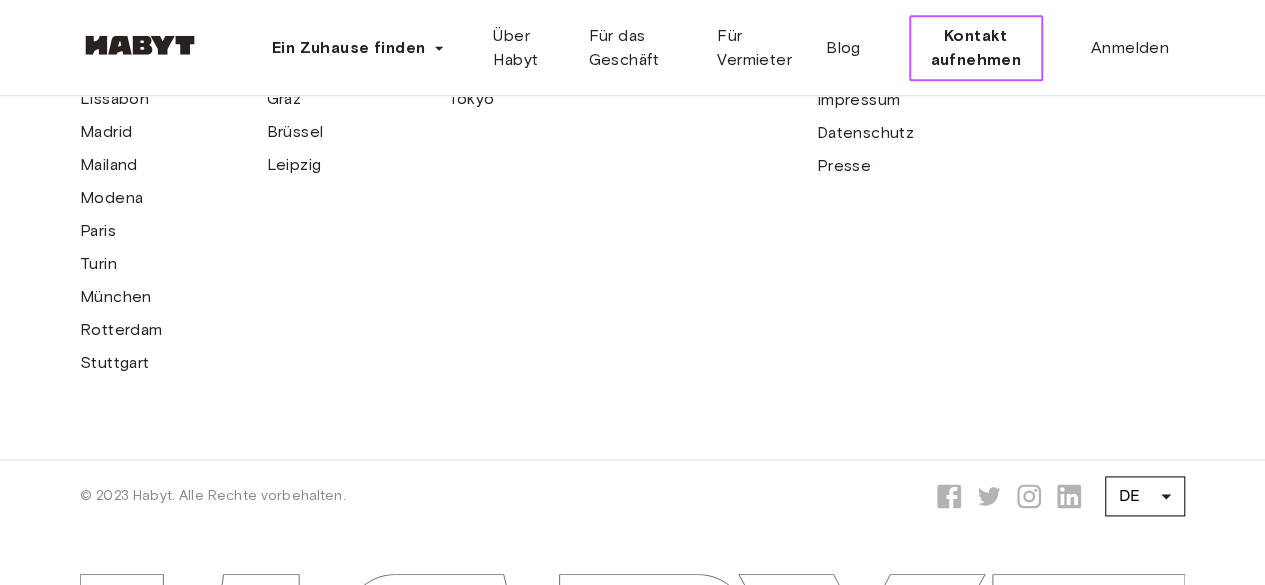 scroll, scrollTop: 1139, scrollLeft: 0, axis: vertical 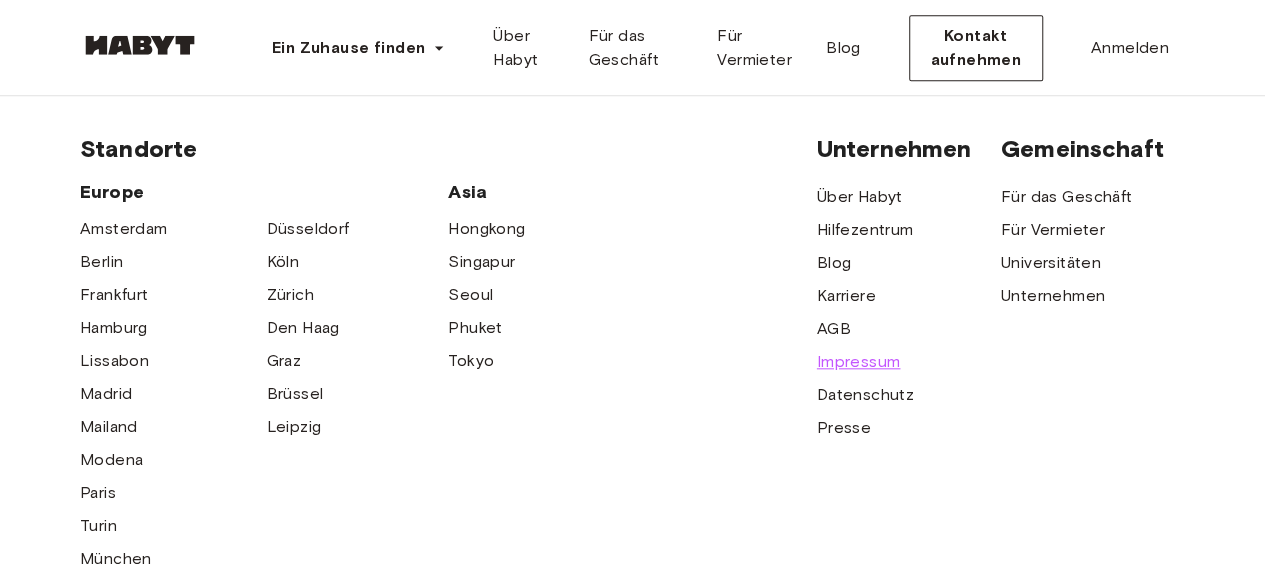 click on "Impressum" at bounding box center (859, 362) 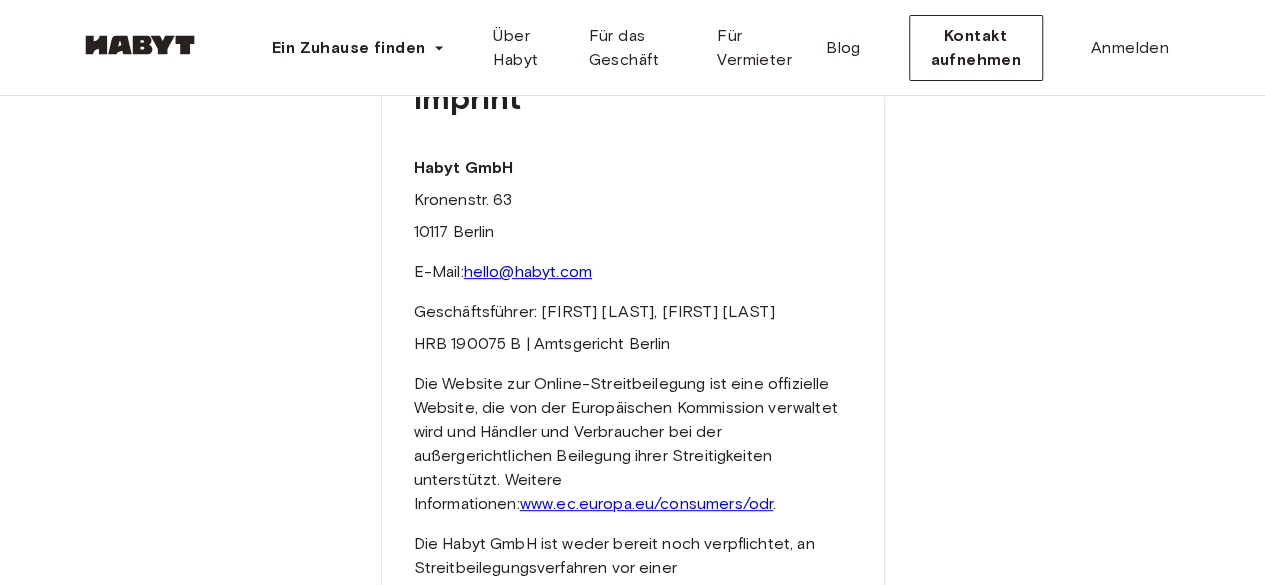 scroll, scrollTop: 197, scrollLeft: 0, axis: vertical 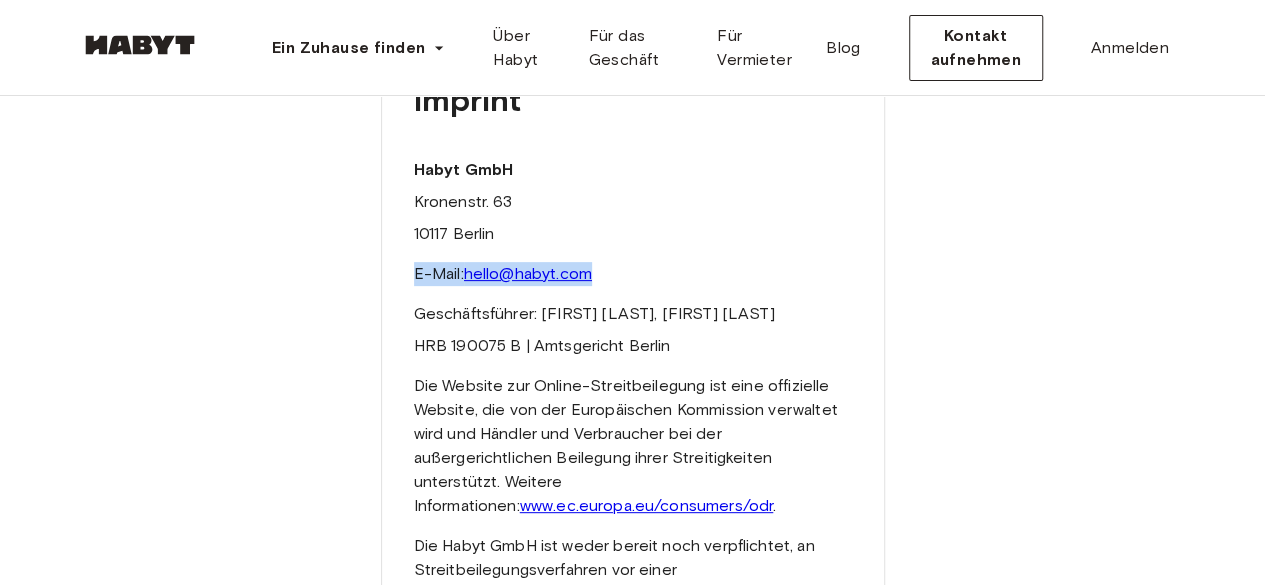 drag, startPoint x: 616, startPoint y: 270, endPoint x: 406, endPoint y: 275, distance: 210.05951 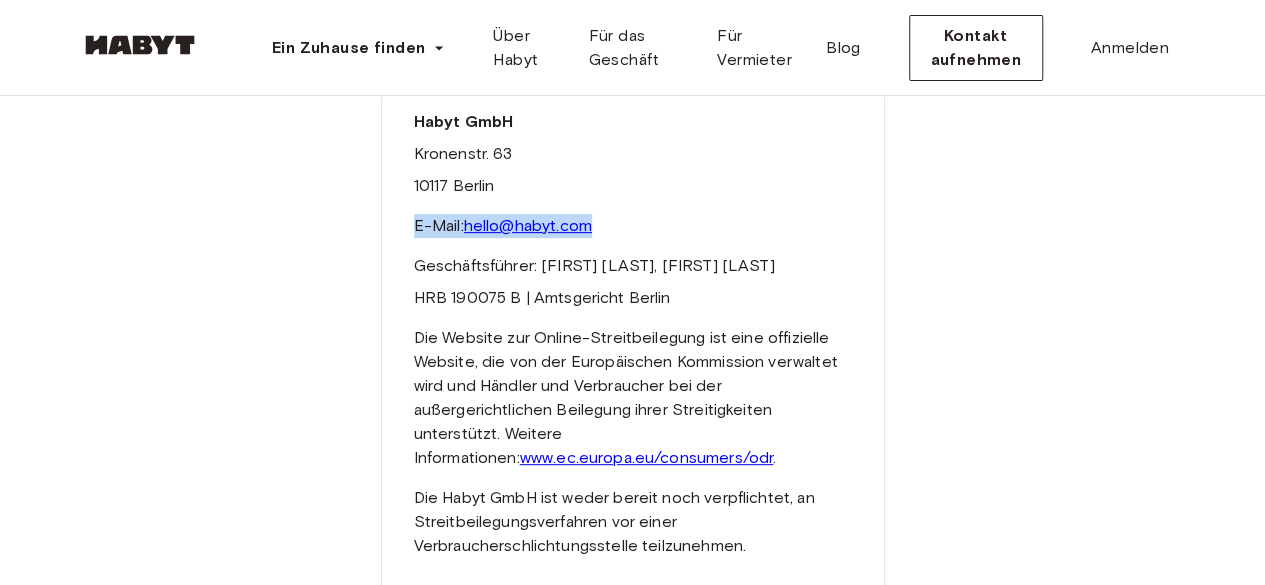 scroll, scrollTop: 231, scrollLeft: 0, axis: vertical 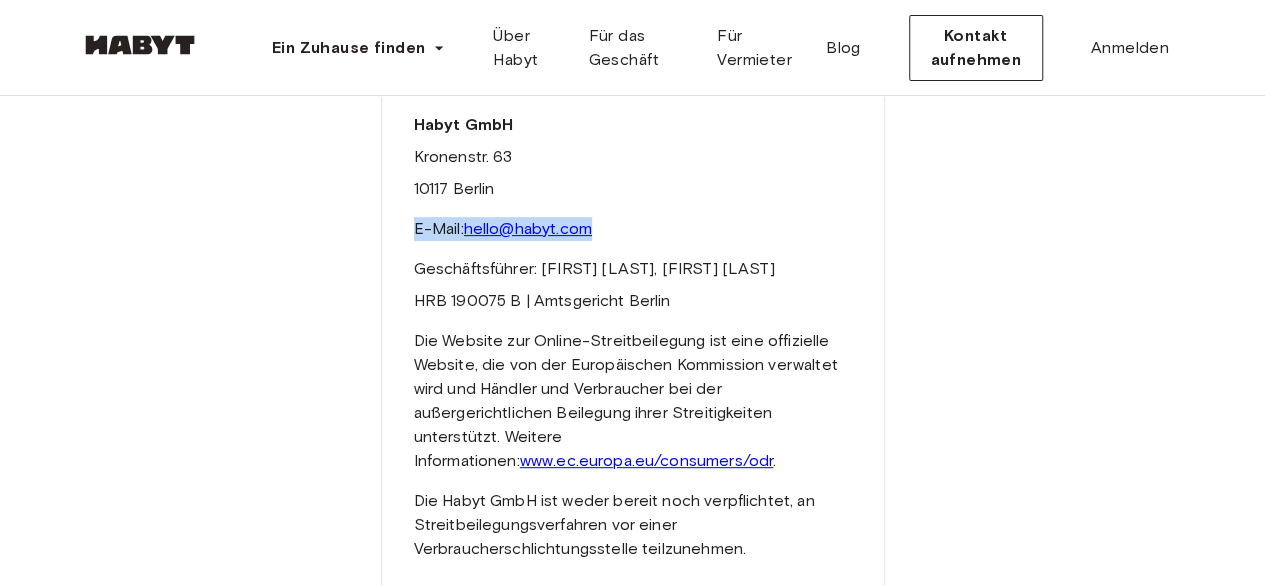 click on "E-Mail:  [EMAIL]" at bounding box center [633, 229] 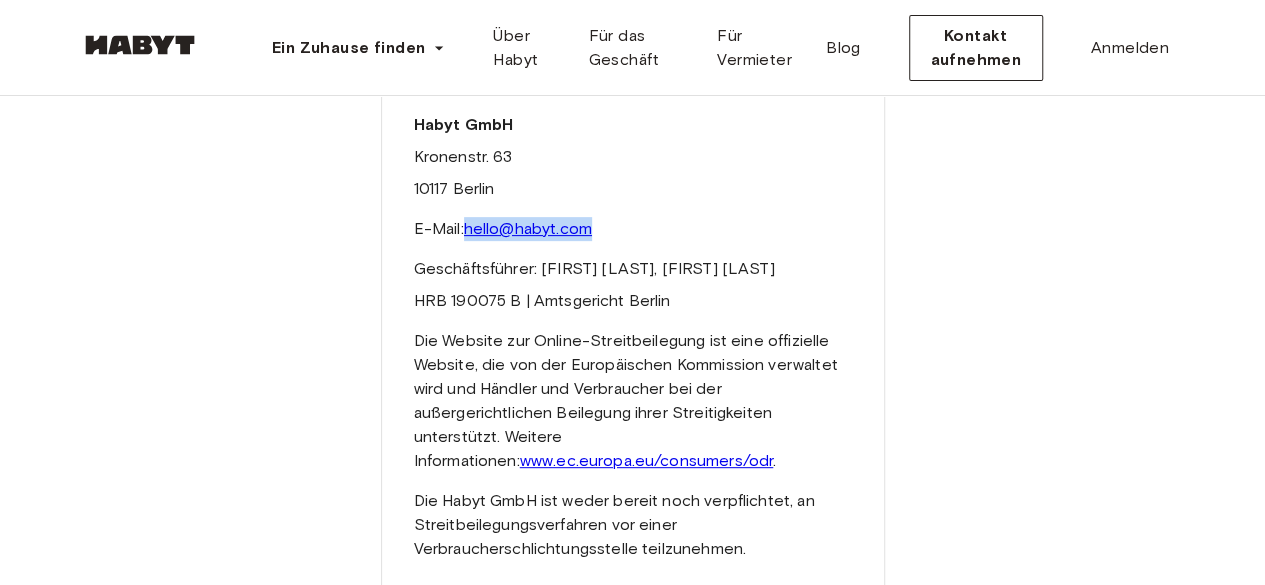 drag, startPoint x: 604, startPoint y: 234, endPoint x: 469, endPoint y: 236, distance: 135.01482 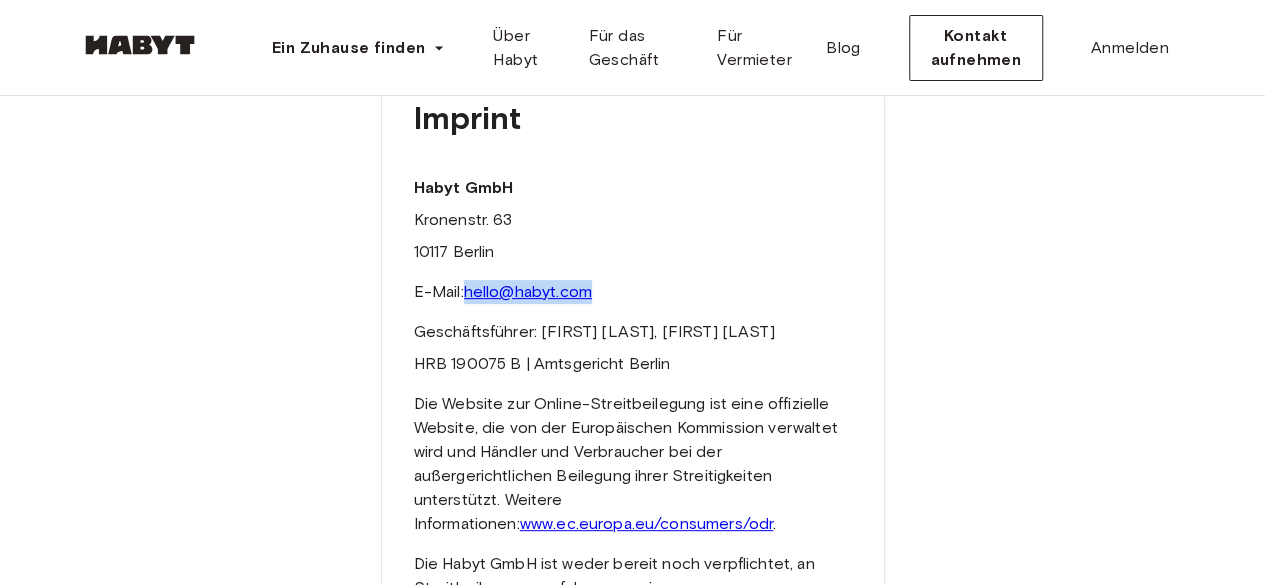 scroll, scrollTop: 165, scrollLeft: 0, axis: vertical 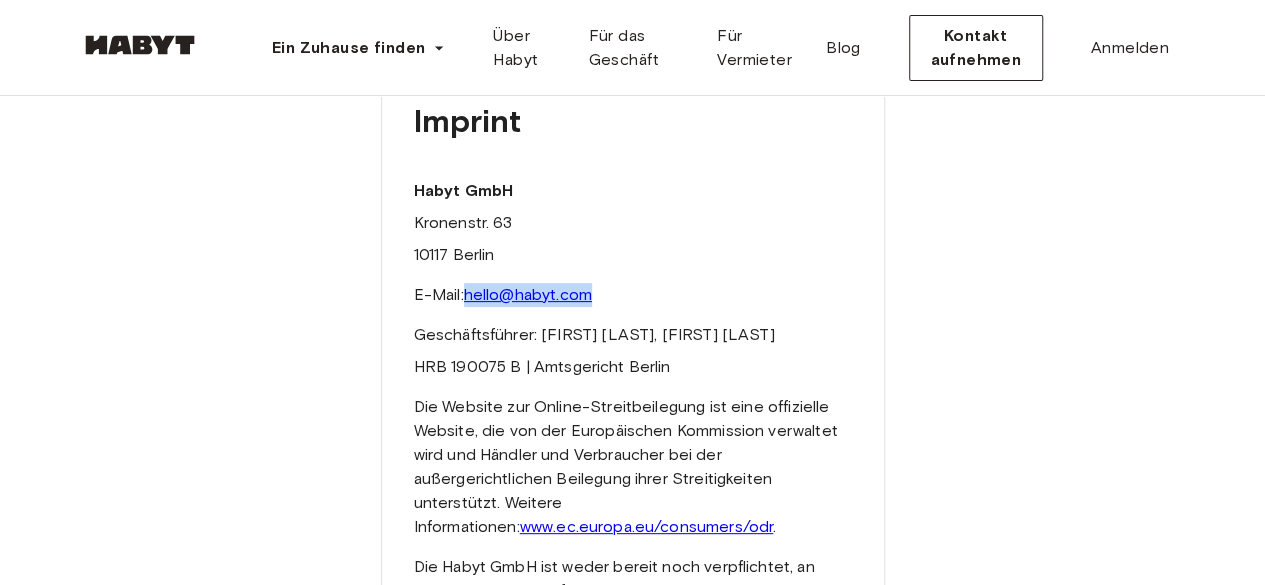 click on "E-Mail:  [EMAIL]" at bounding box center [633, 295] 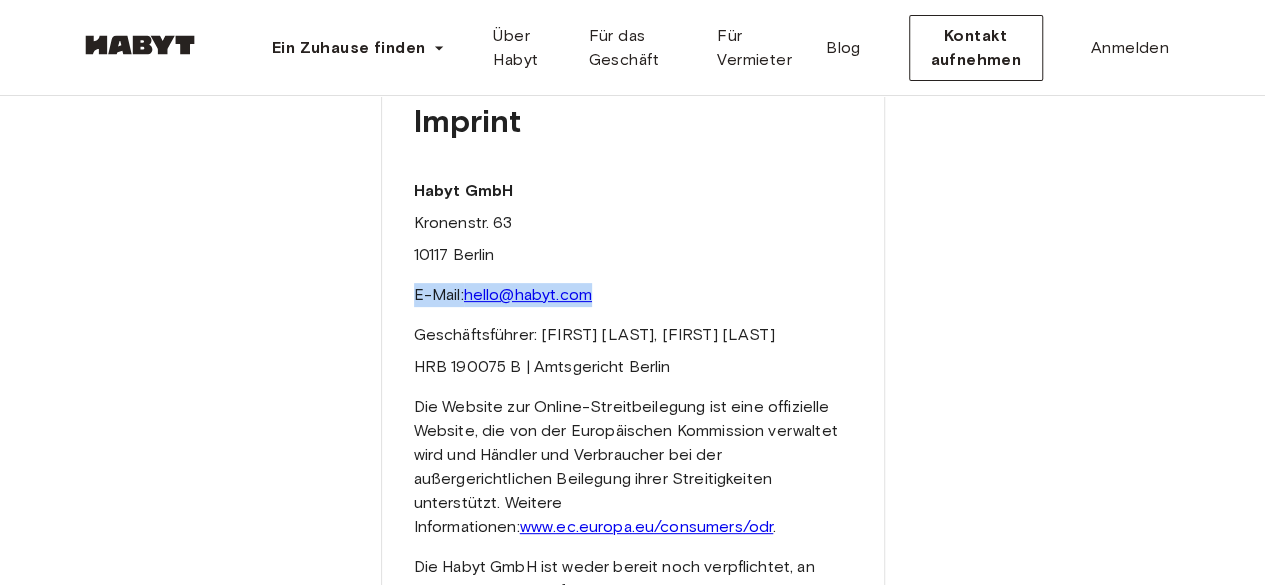 drag, startPoint x: 638, startPoint y: 293, endPoint x: 406, endPoint y: 297, distance: 232.03448 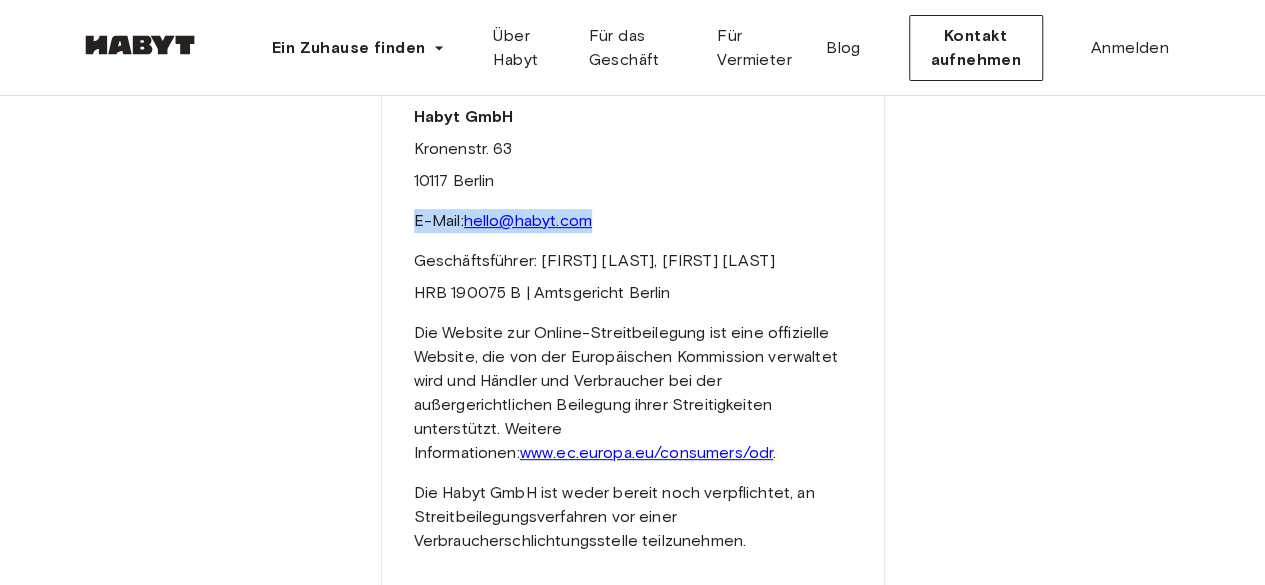 scroll, scrollTop: 240, scrollLeft: 0, axis: vertical 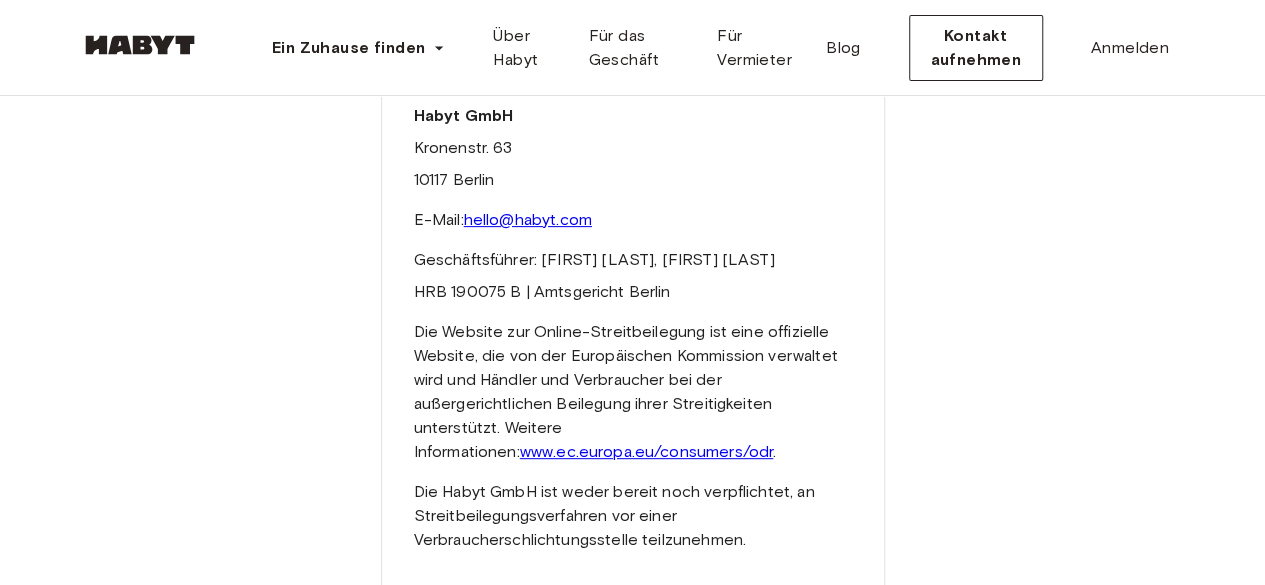 click on "Kronenstr. 63" at bounding box center [633, 148] 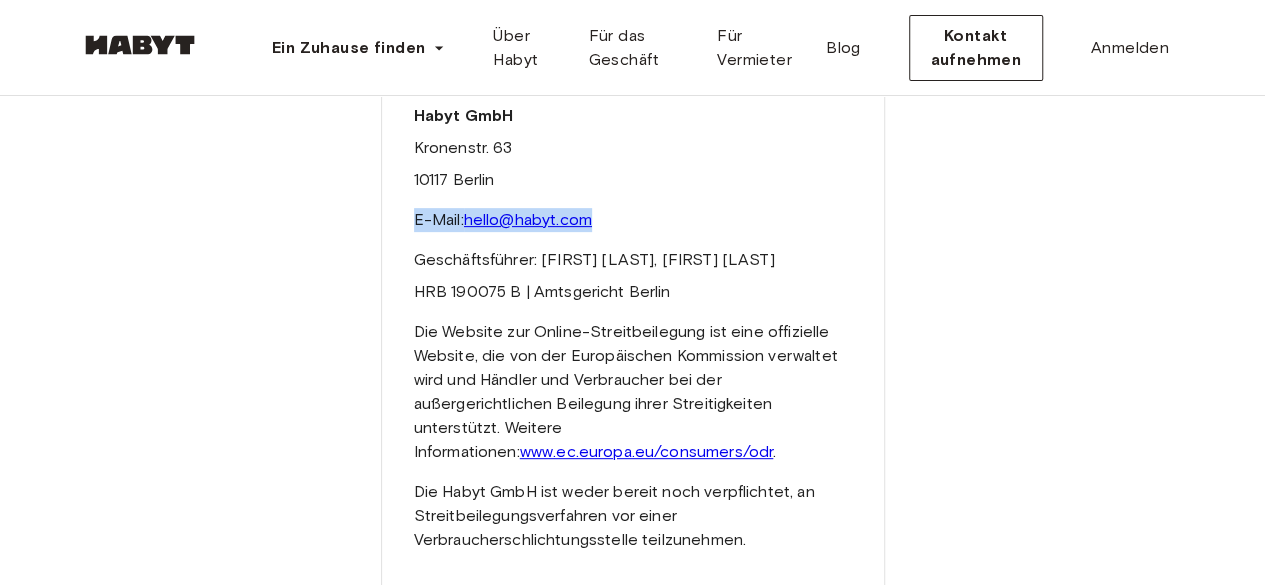 drag, startPoint x: 632, startPoint y: 217, endPoint x: 396, endPoint y: 210, distance: 236.10379 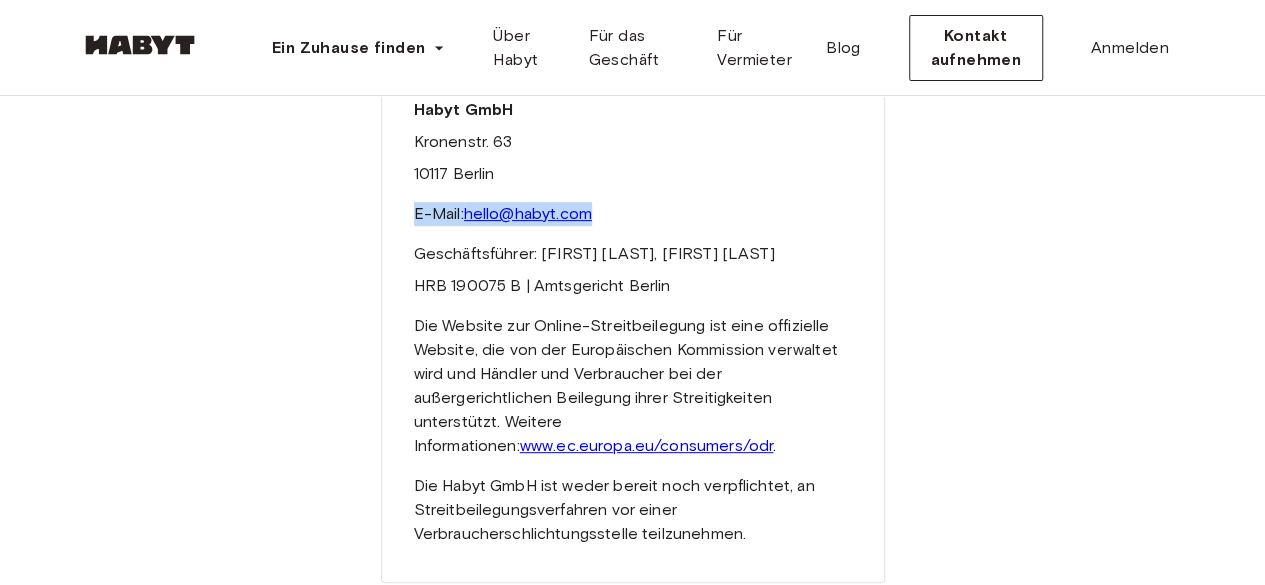 scroll, scrollTop: 251, scrollLeft: 0, axis: vertical 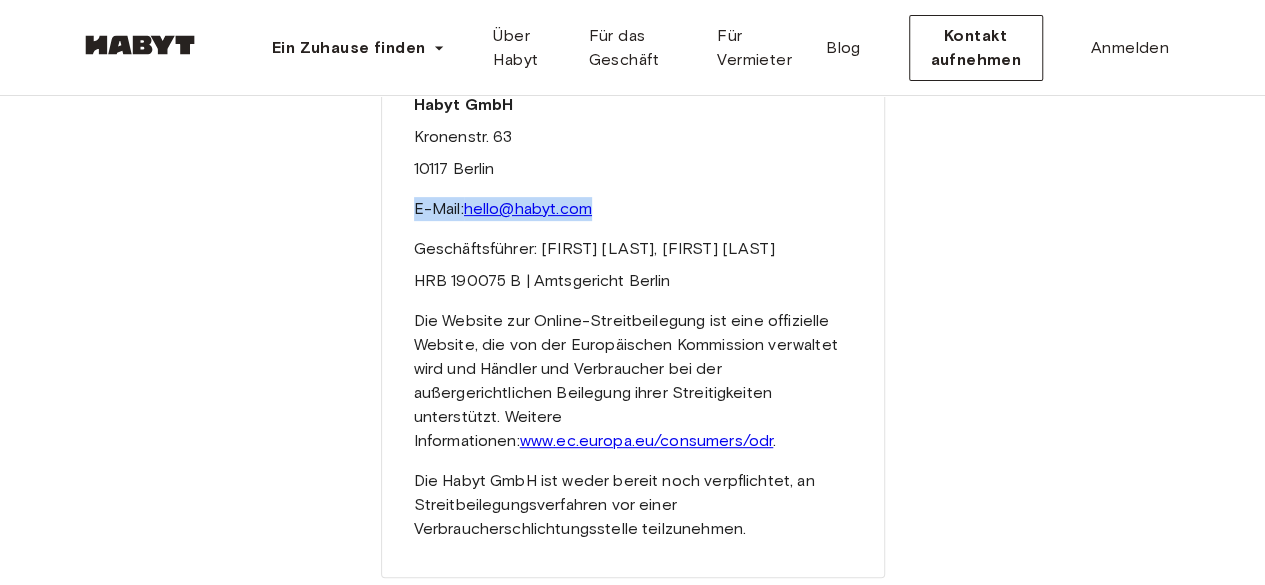 click on "E-Mail:  [EMAIL]" at bounding box center (633, 209) 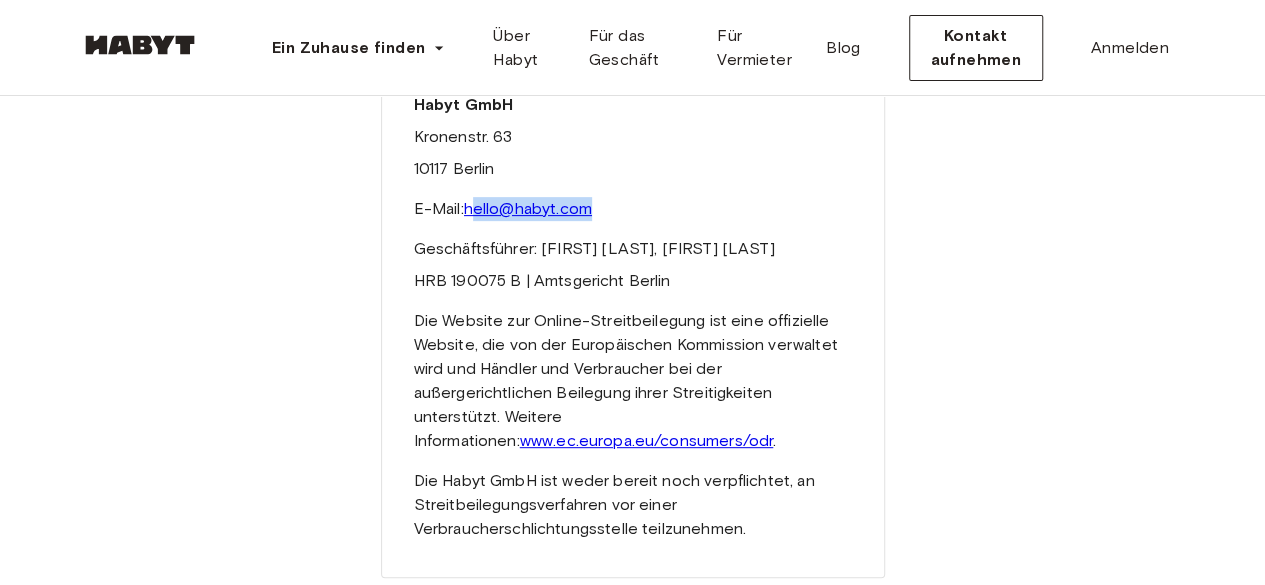 drag, startPoint x: 613, startPoint y: 216, endPoint x: 474, endPoint y: 210, distance: 139.12944 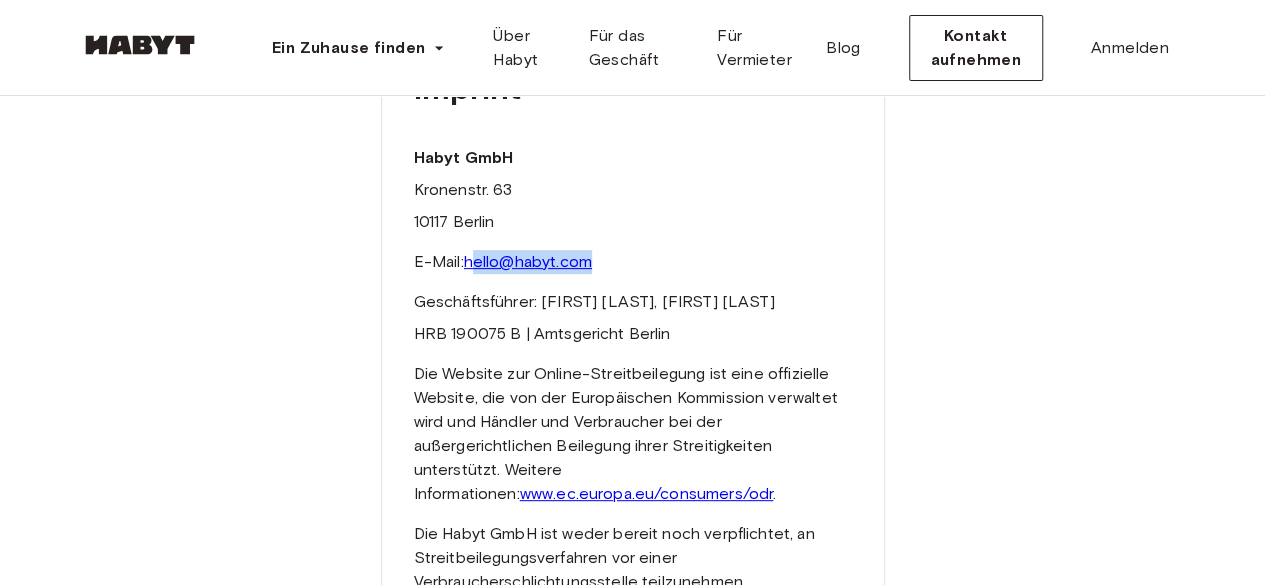 scroll, scrollTop: 189, scrollLeft: 0, axis: vertical 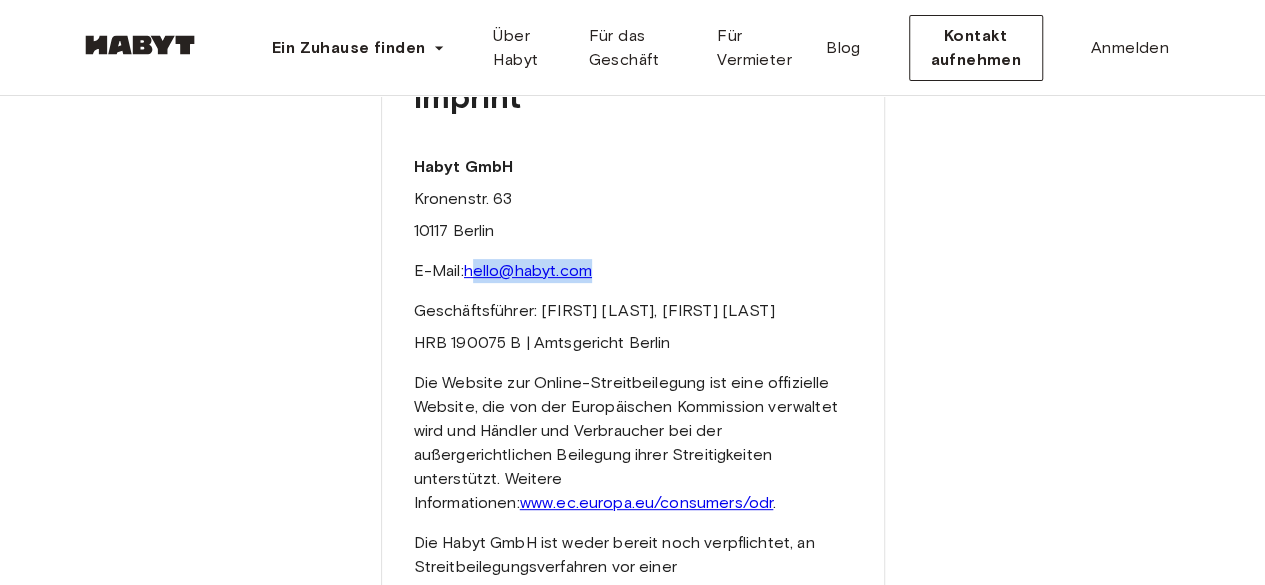 click on "E-Mail:  [EMAIL]" at bounding box center (633, 271) 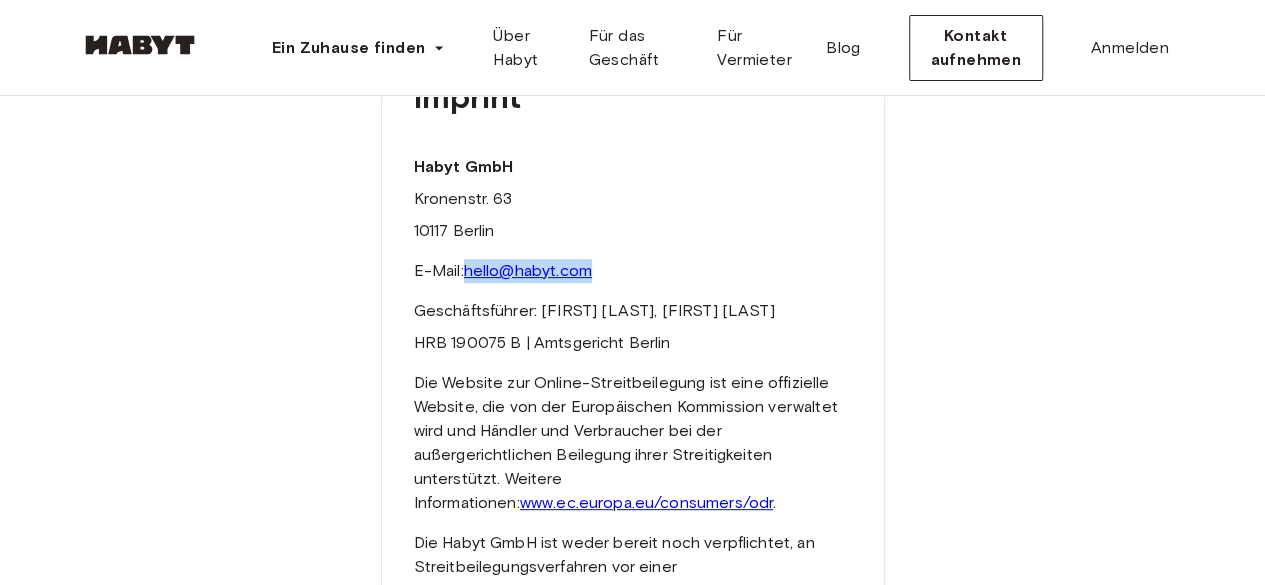 drag, startPoint x: 602, startPoint y: 270, endPoint x: 466, endPoint y: 273, distance: 136.03308 